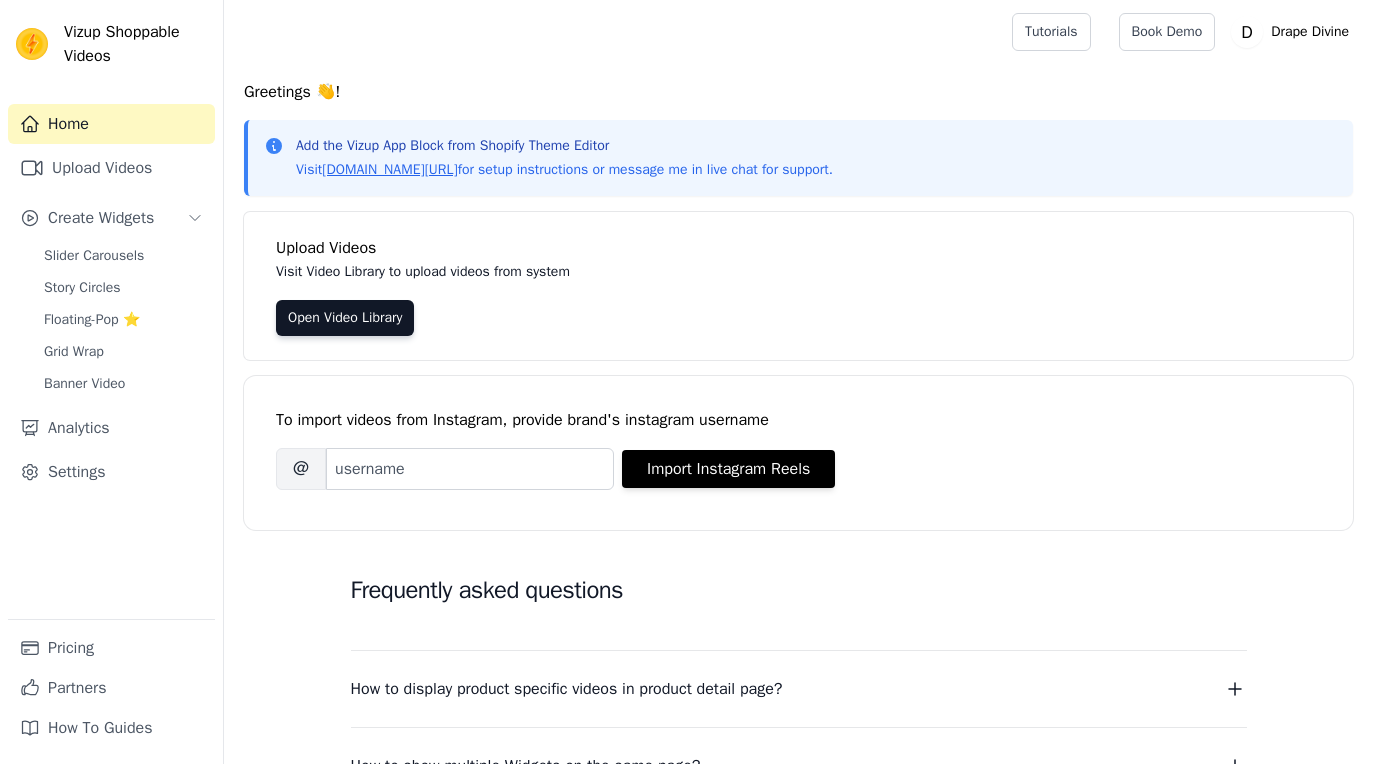 scroll, scrollTop: 0, scrollLeft: 0, axis: both 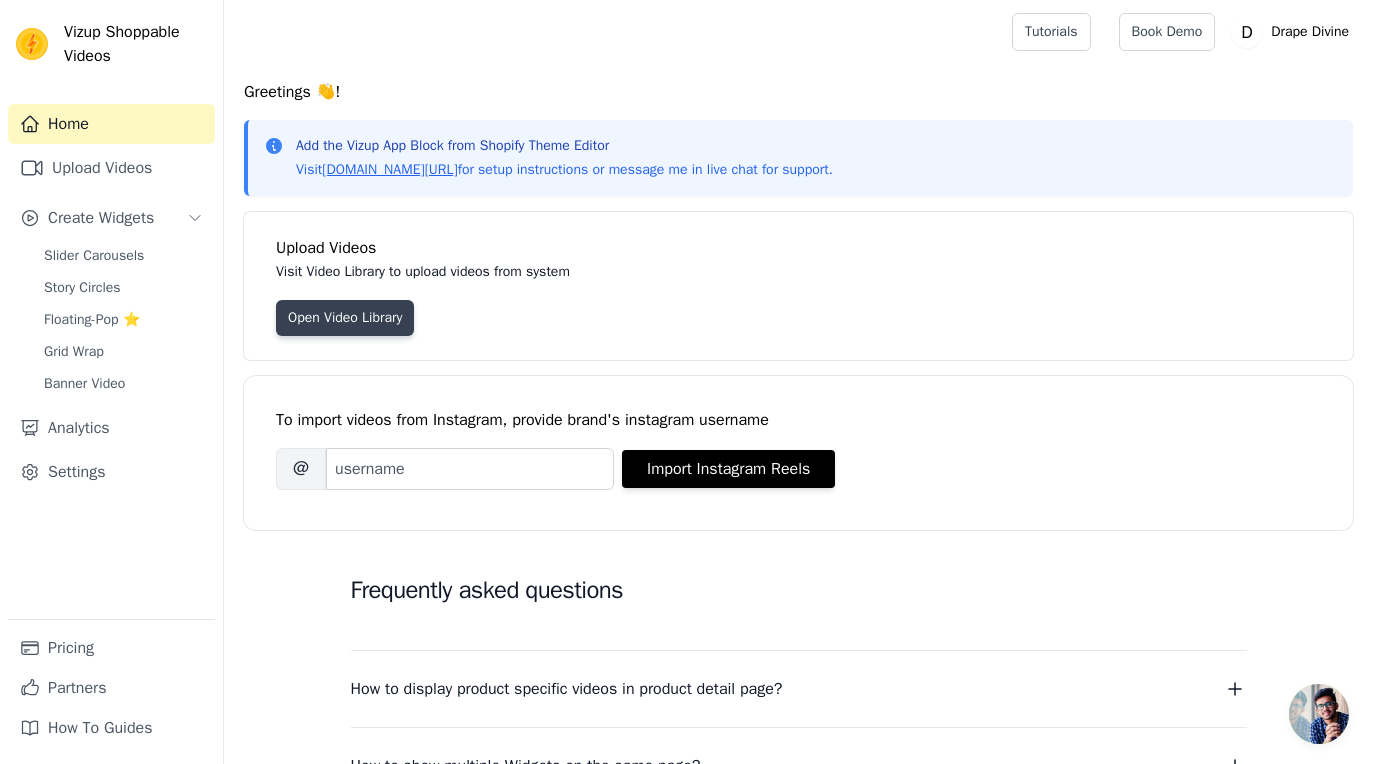 click on "Open Video Library" at bounding box center (345, 318) 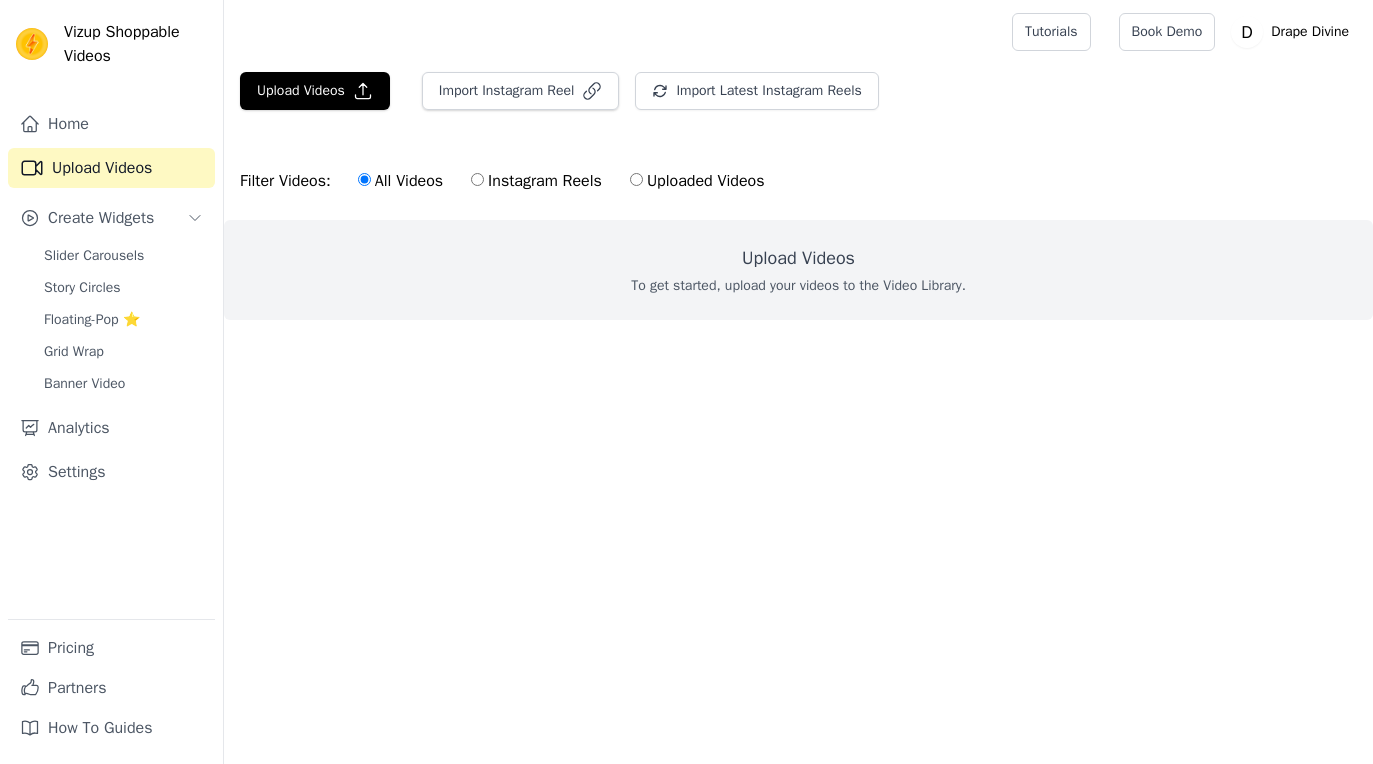scroll, scrollTop: 0, scrollLeft: 0, axis: both 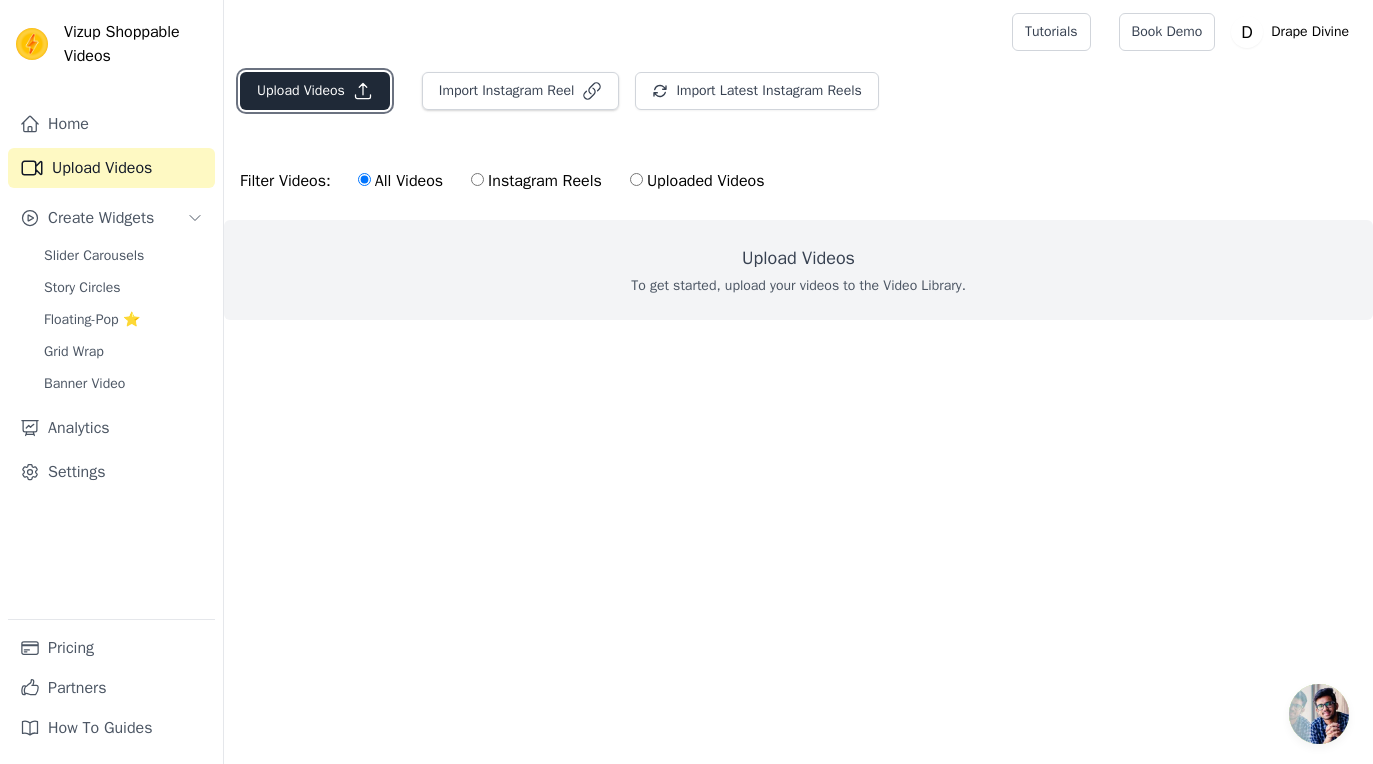 click on "Upload Videos" at bounding box center [315, 91] 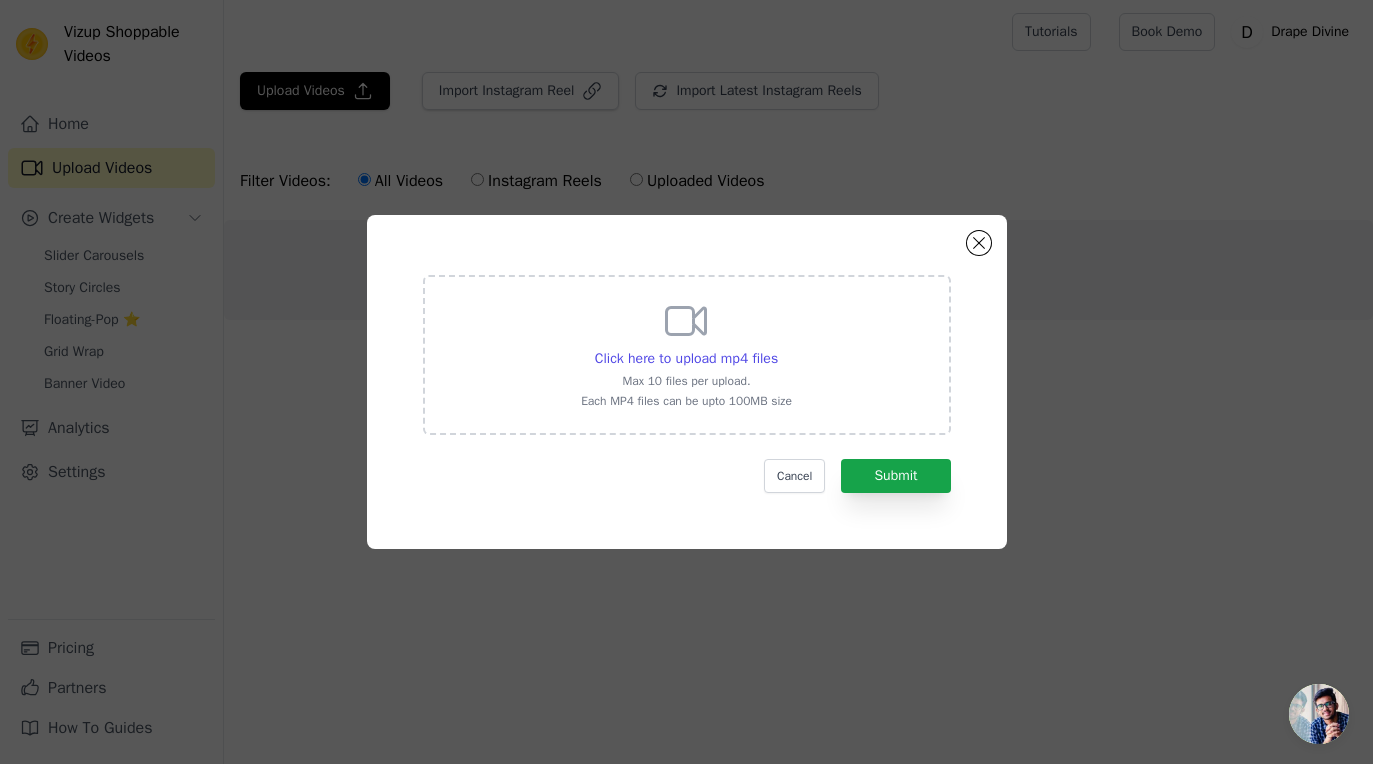 click on "Click here to upload mp4 files     Max 10 files per upload.   Each MP4 files can be upto 100MB size" at bounding box center [686, 353] 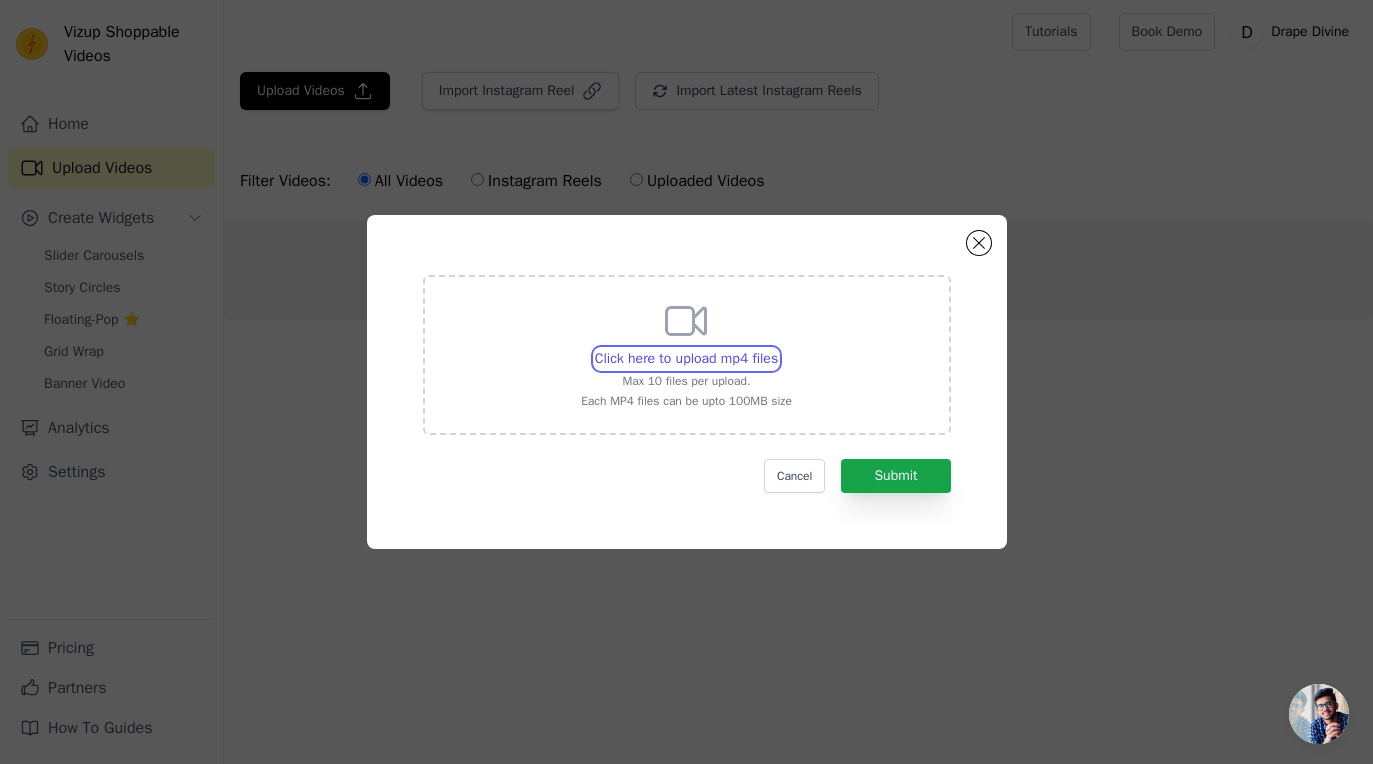 click on "Click here to upload mp4 files     Max 10 files per upload.   Each MP4 files can be upto 100MB size" at bounding box center [777, 348] 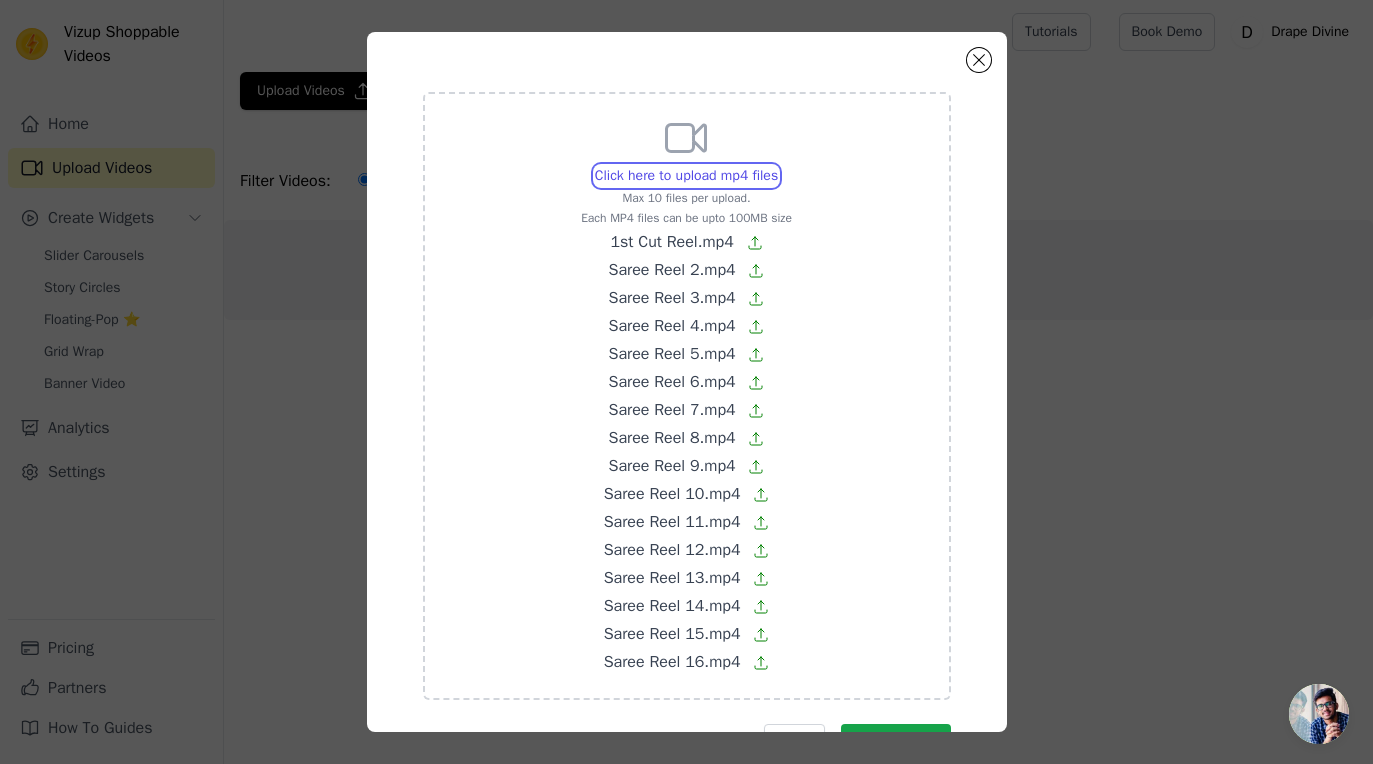scroll, scrollTop: 82, scrollLeft: 0, axis: vertical 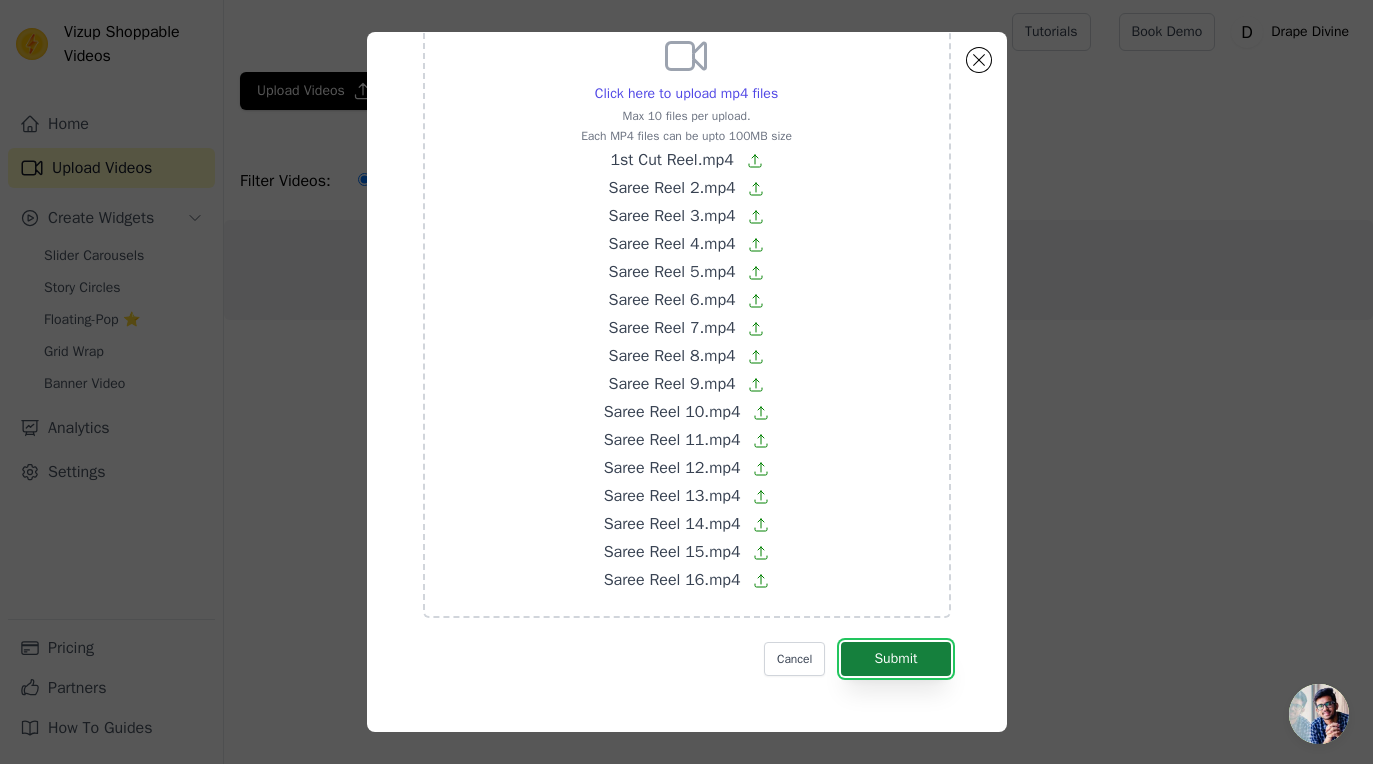 click on "Submit" at bounding box center [895, 659] 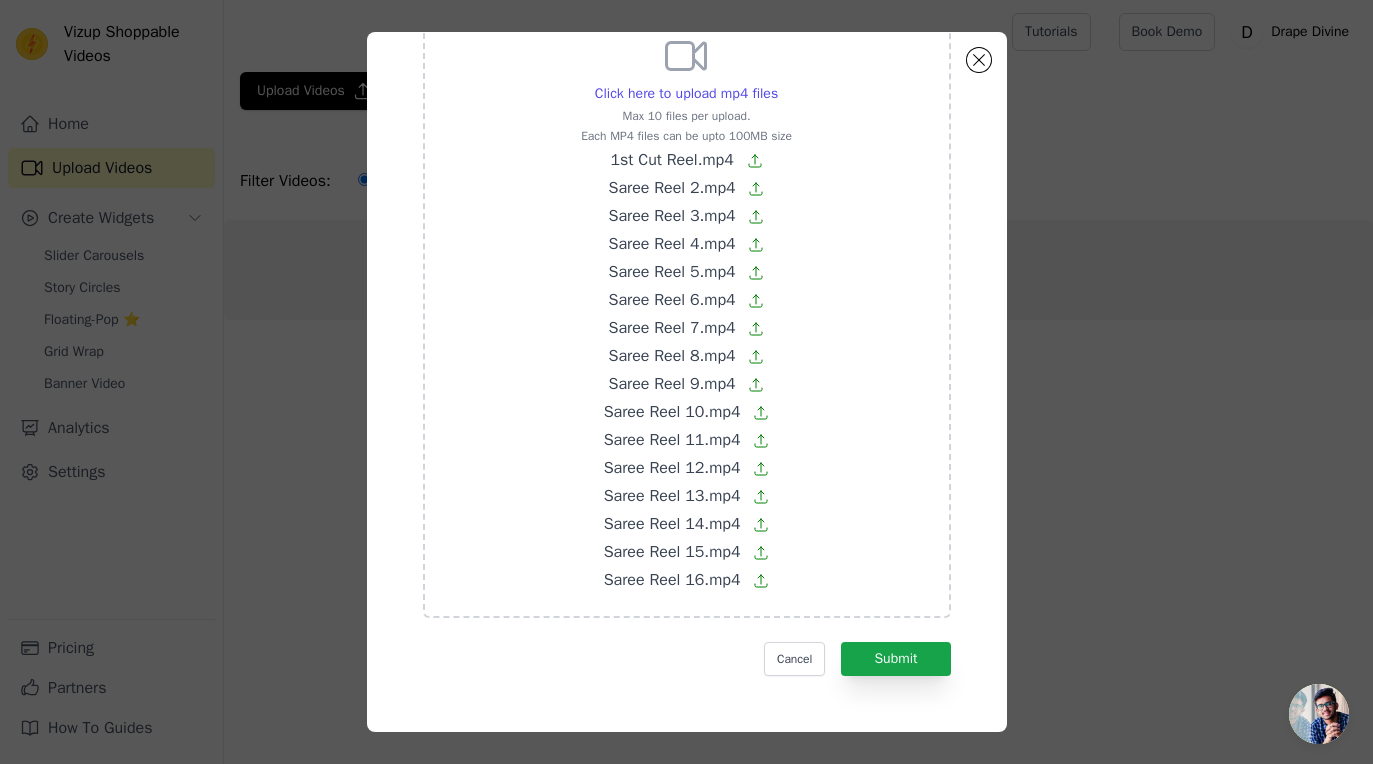 click on "Click here to upload mp4 files     Max 10 files per upload.   Each MP4 files can be upto 100MB size   1st Cut Reel.mp4     Saree Reel 2.mp4     Saree Reel 3.mp4     Saree Reel 4.mp4     Saree Reel 5.mp4     Saree Reel 6.mp4     Saree Reel 7.mp4     Saree Reel 8.mp4     Saree Reel 9.mp4     Saree Reel 10.mp4     Saree Reel 11.mp4     Saree Reel 12.mp4     Saree Reel 13.mp4     Saree Reel 14.mp4     Saree Reel 15.mp4     Saree Reel 16.mp4       Cancel   Submit" at bounding box center [687, 341] 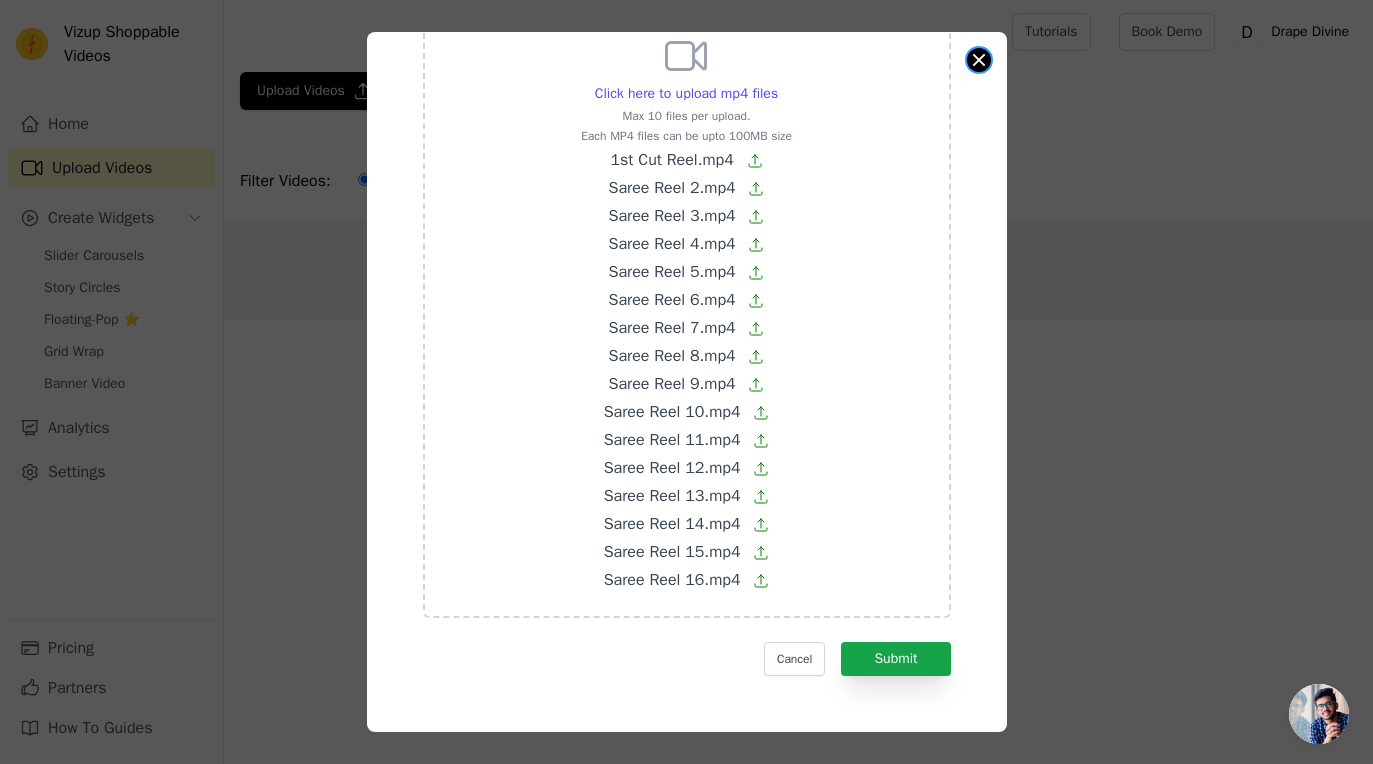 click at bounding box center [979, 60] 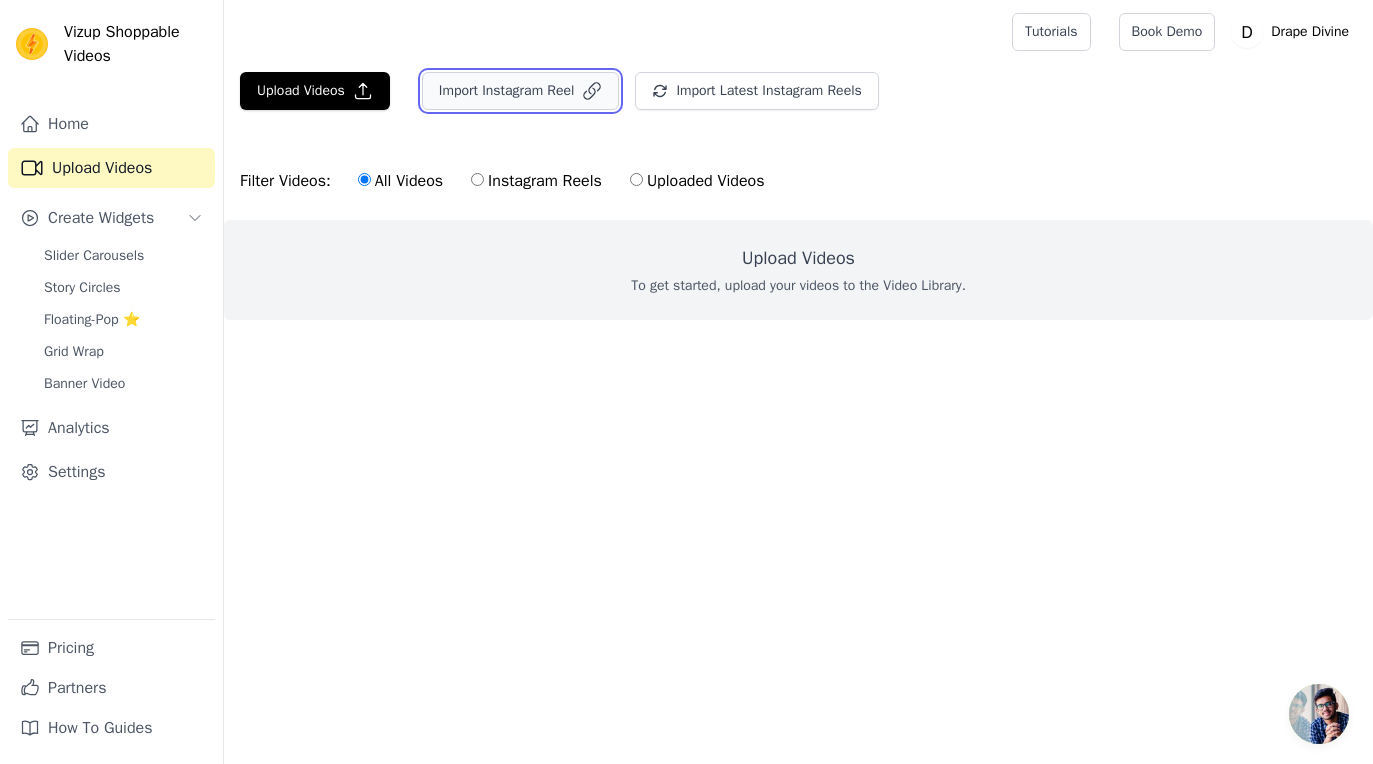 click on "Import Instagram Reel" at bounding box center [521, 91] 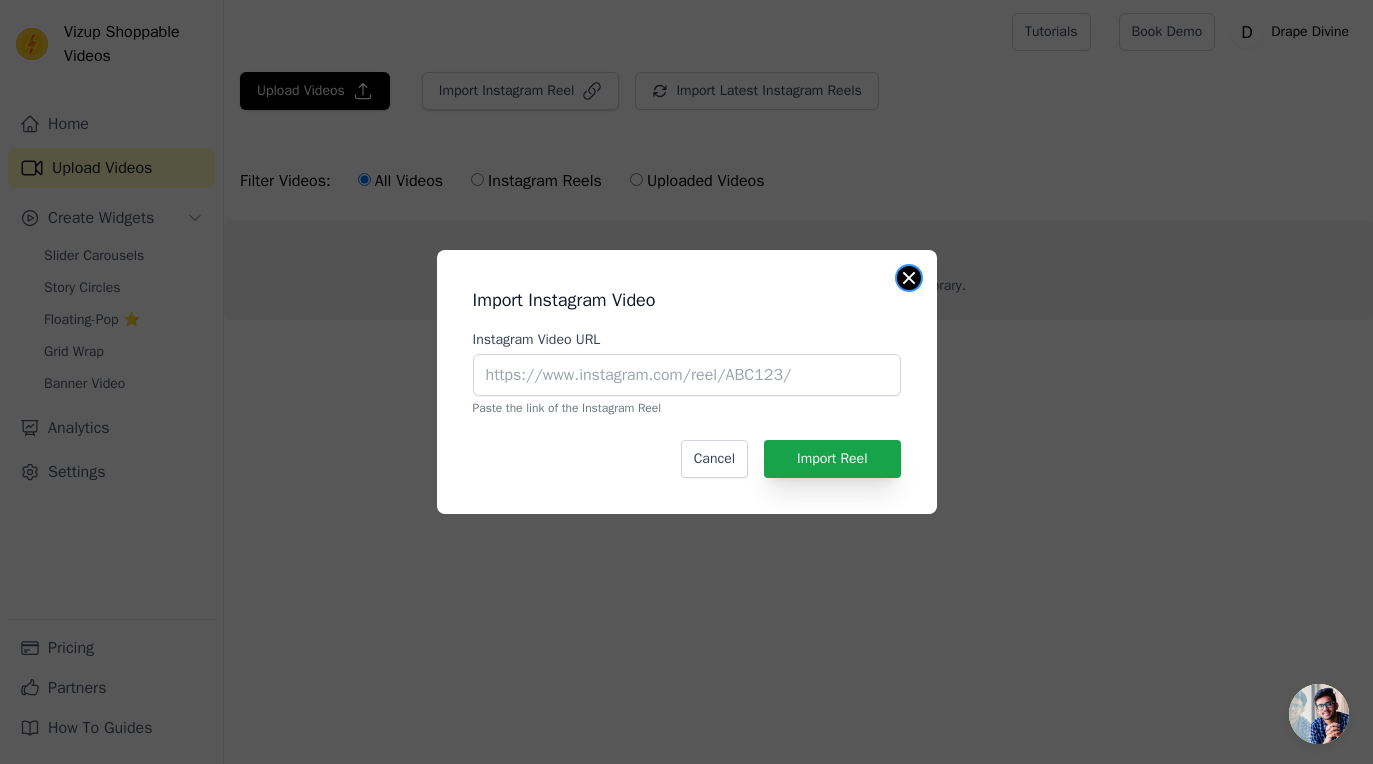 click at bounding box center [909, 278] 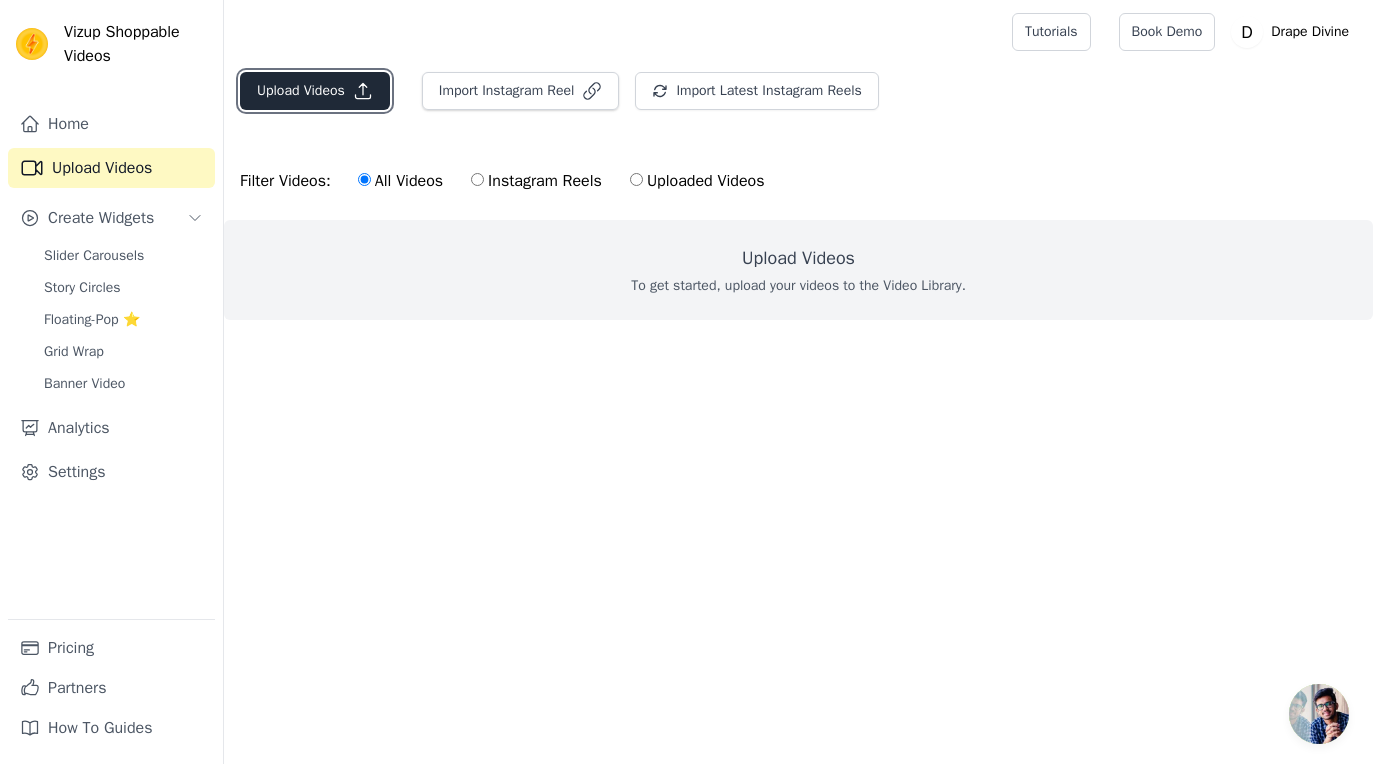 click on "Upload Videos" at bounding box center [315, 91] 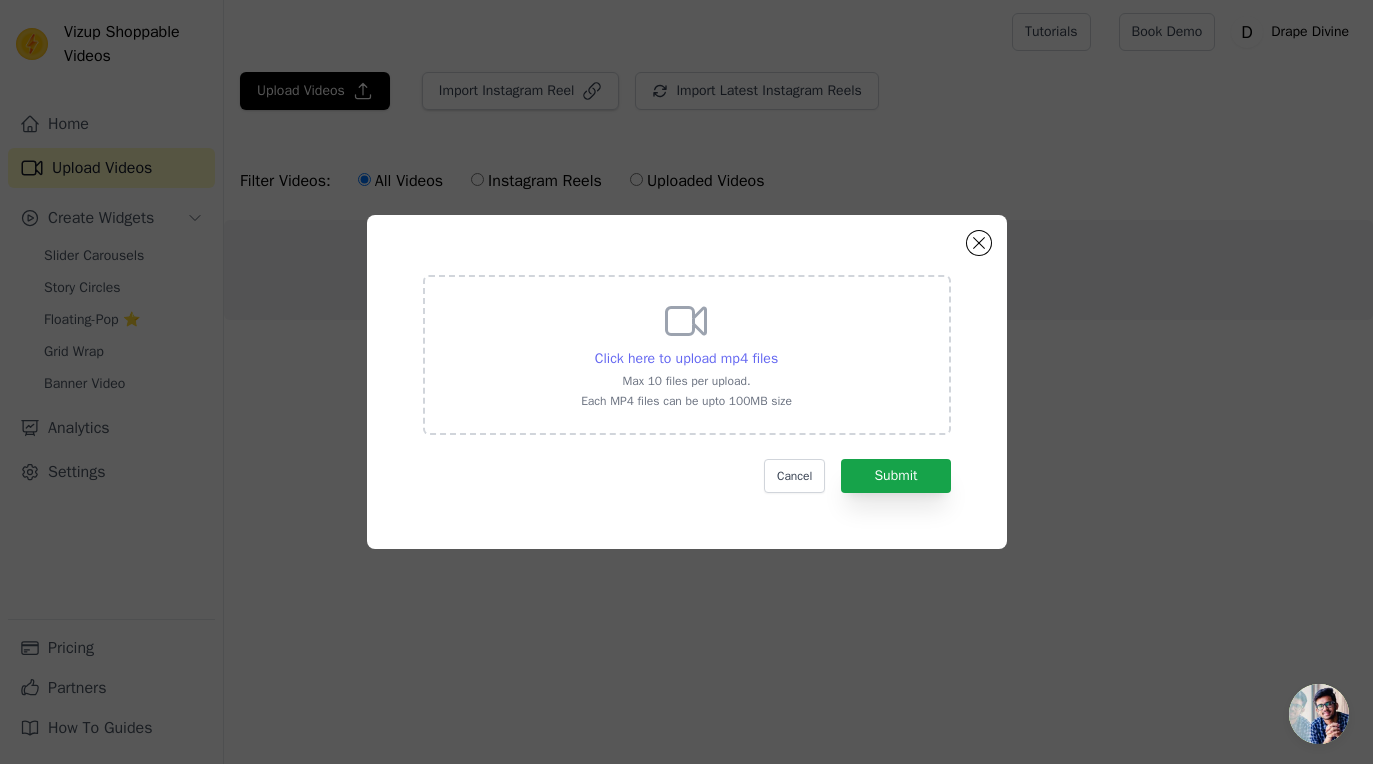 click on "Click here to upload mp4 files" at bounding box center [686, 358] 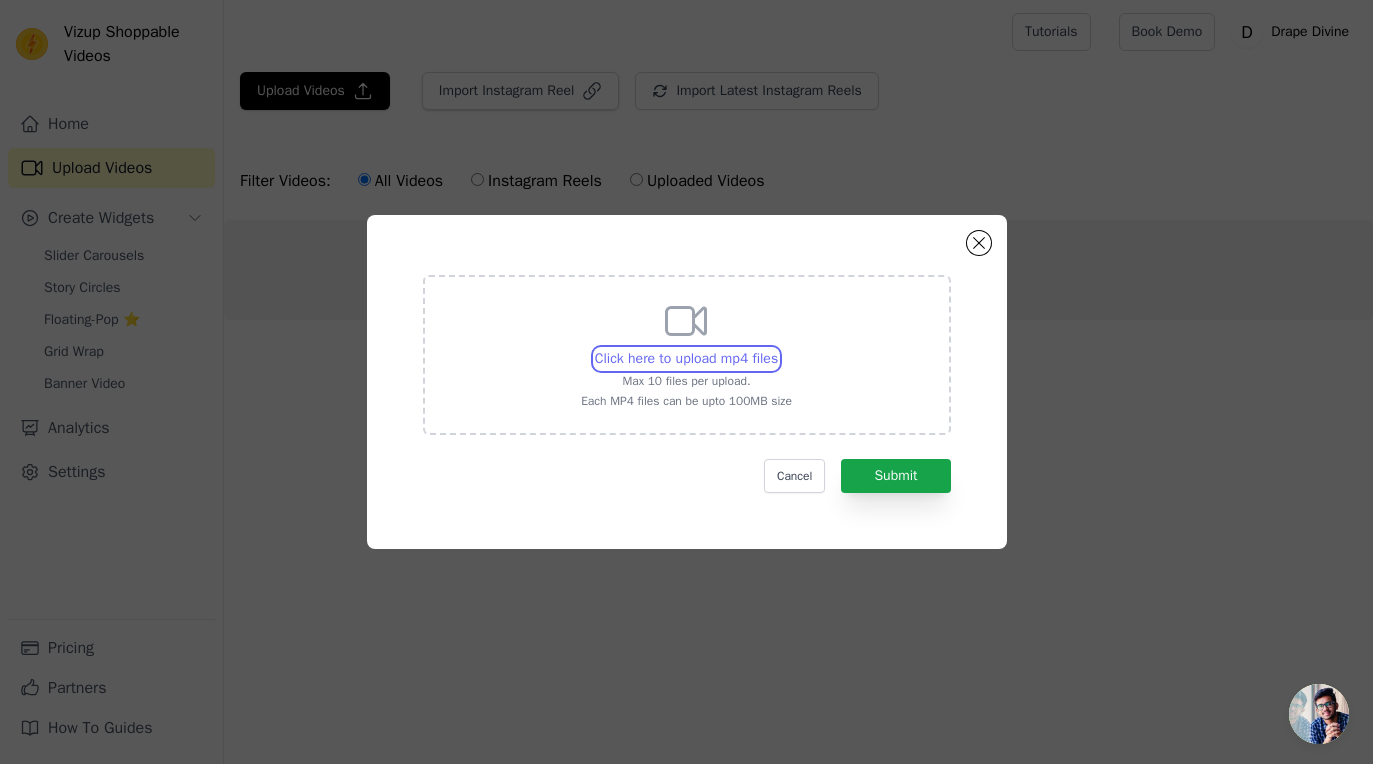 click on "Click here to upload mp4 files     Max 10 files per upload.   Each MP4 files can be upto 100MB size" at bounding box center [777, 348] 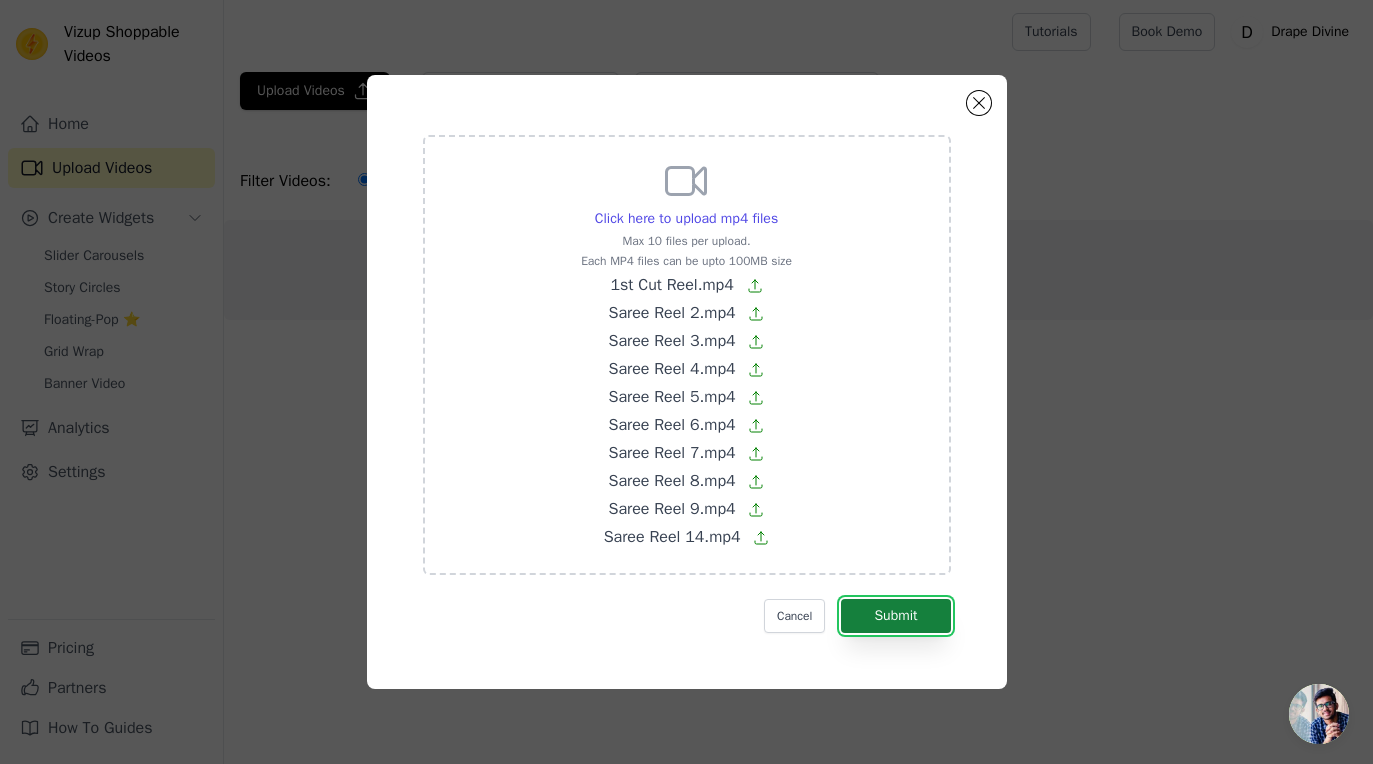 click on "Submit" at bounding box center [895, 616] 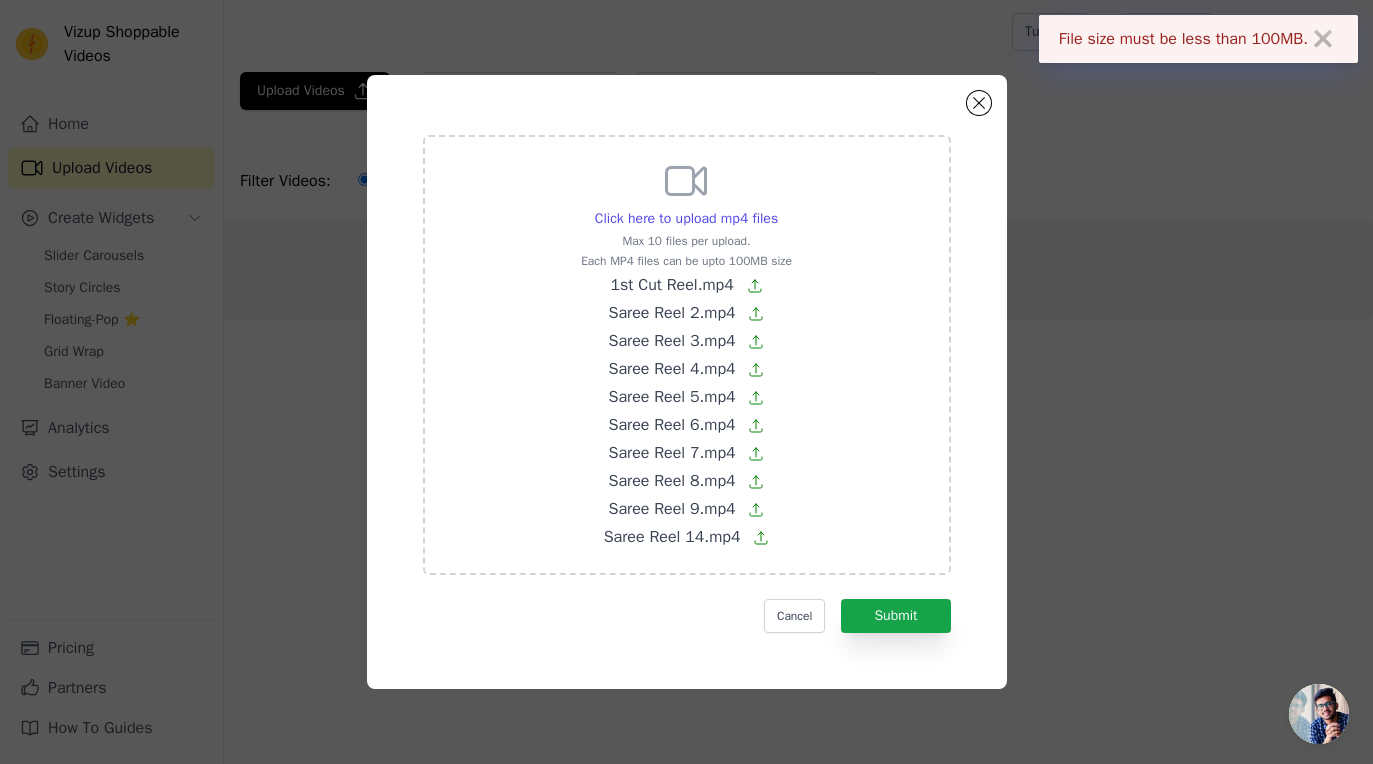click on "✖" at bounding box center [1323, 39] 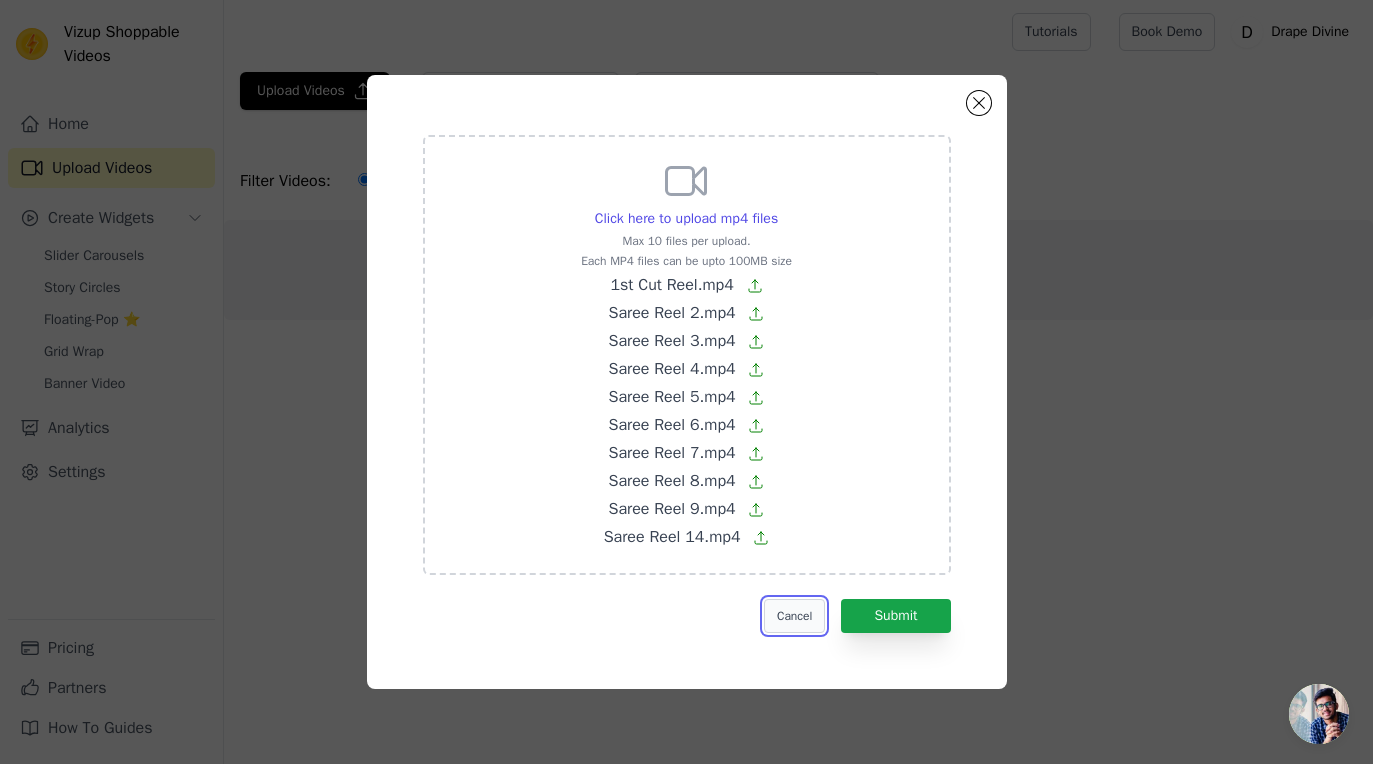 click on "Cancel" at bounding box center (794, 616) 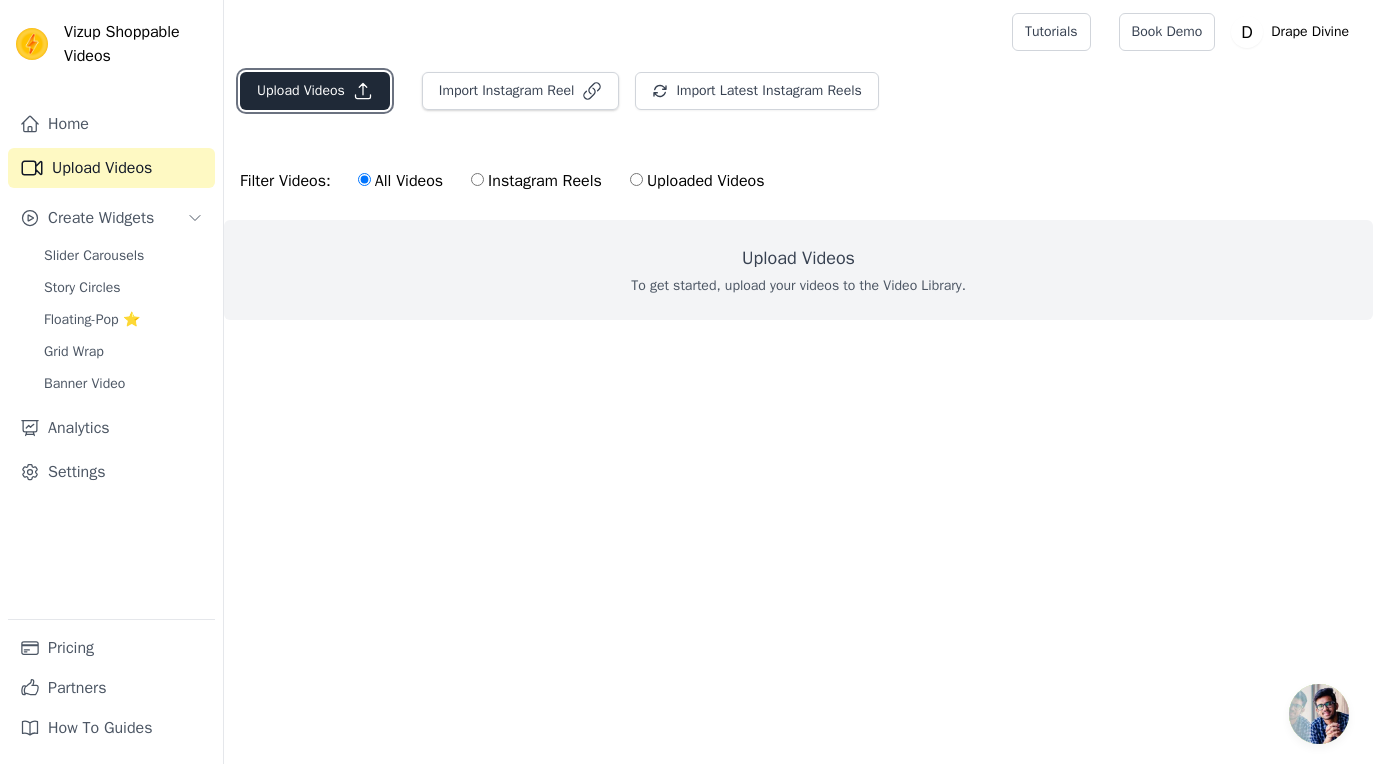 click on "Upload Videos" at bounding box center (315, 91) 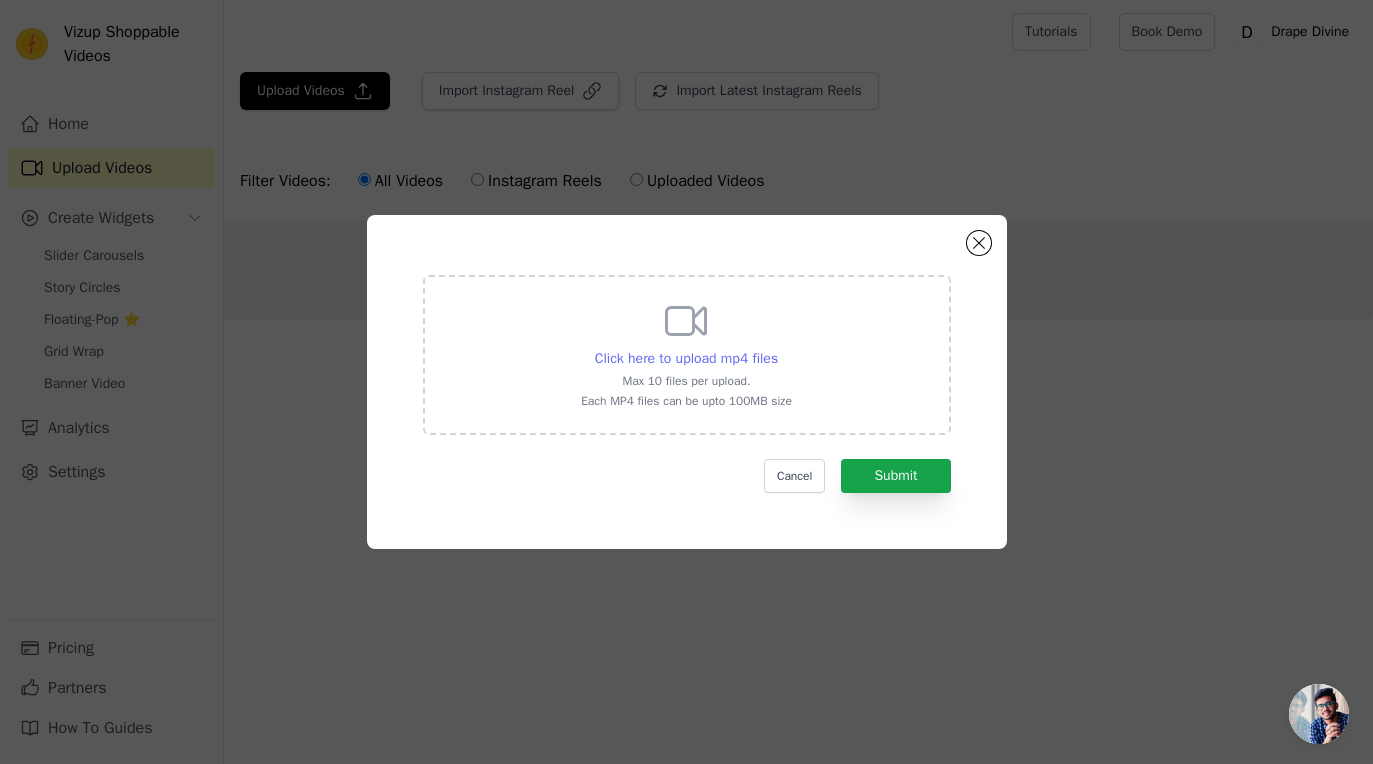 click on "Click here to upload mp4 files" at bounding box center [686, 359] 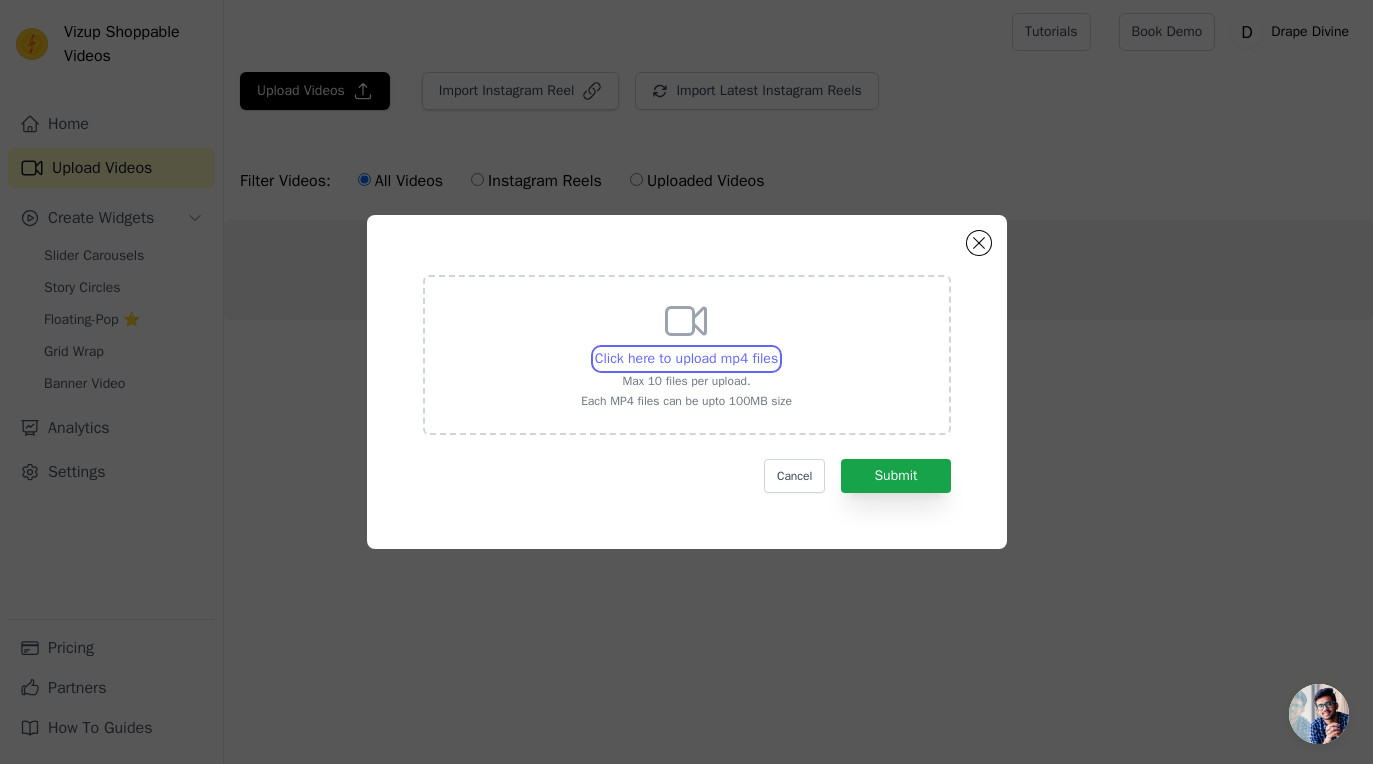 click on "Click here to upload mp4 files     Max 10 files per upload.   Each MP4 files can be upto 100MB size" at bounding box center (777, 348) 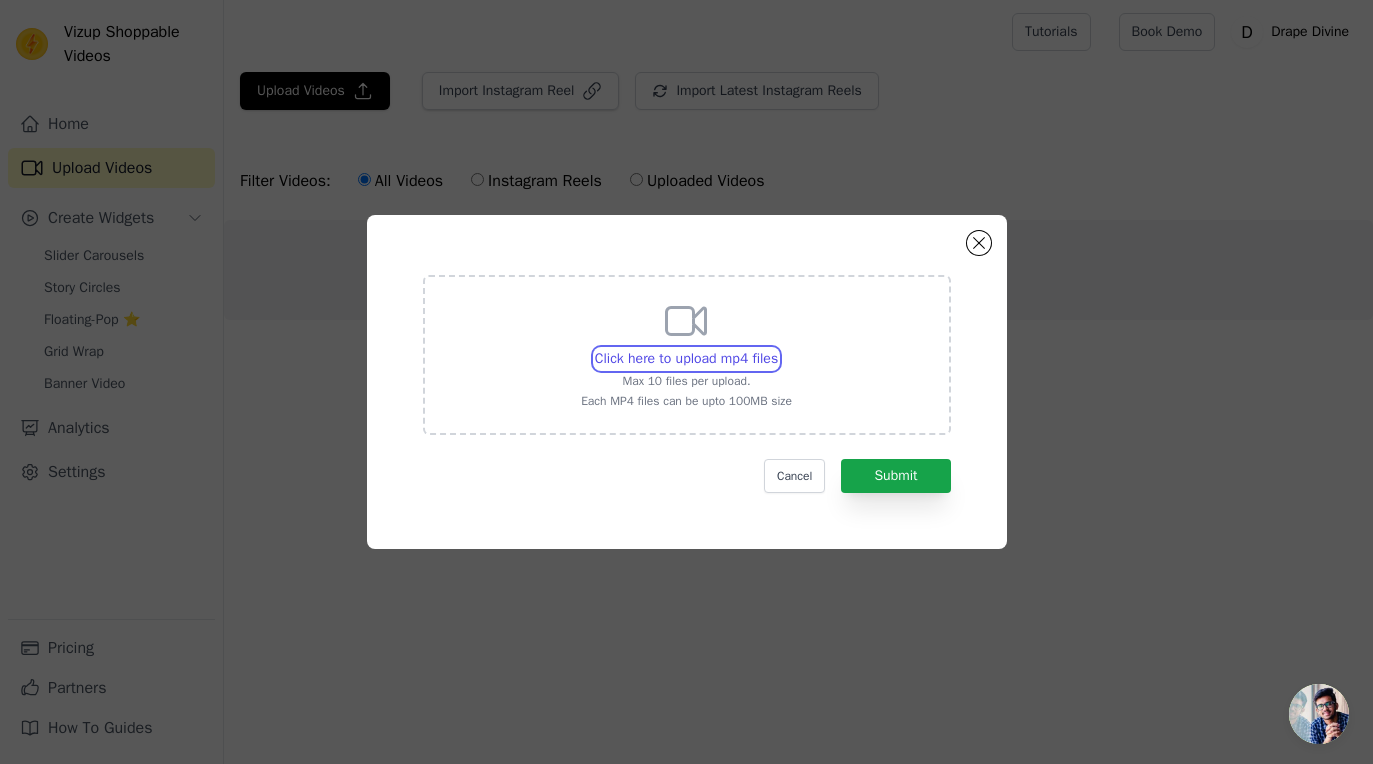 type on "C:\fakepath\1st Cut Reel.mp4" 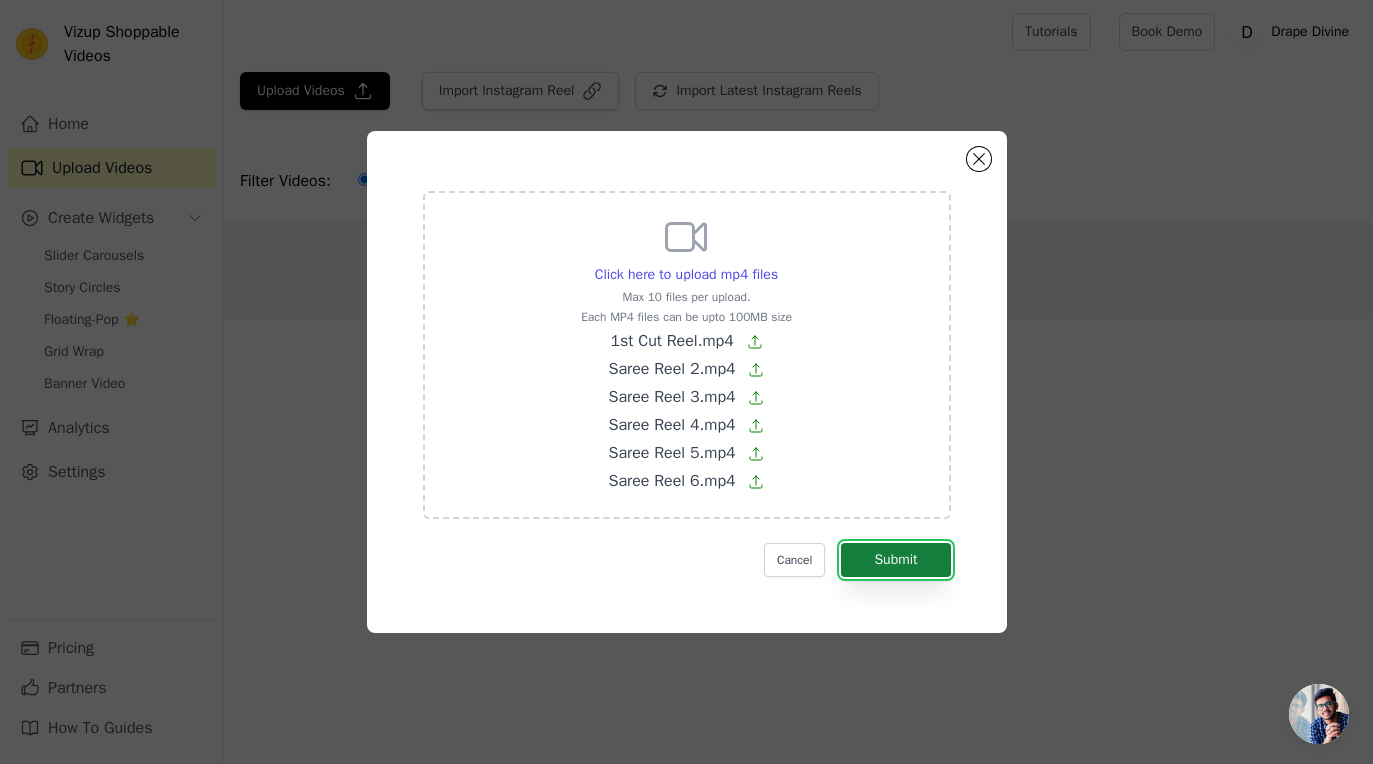 click on "Submit" at bounding box center (895, 560) 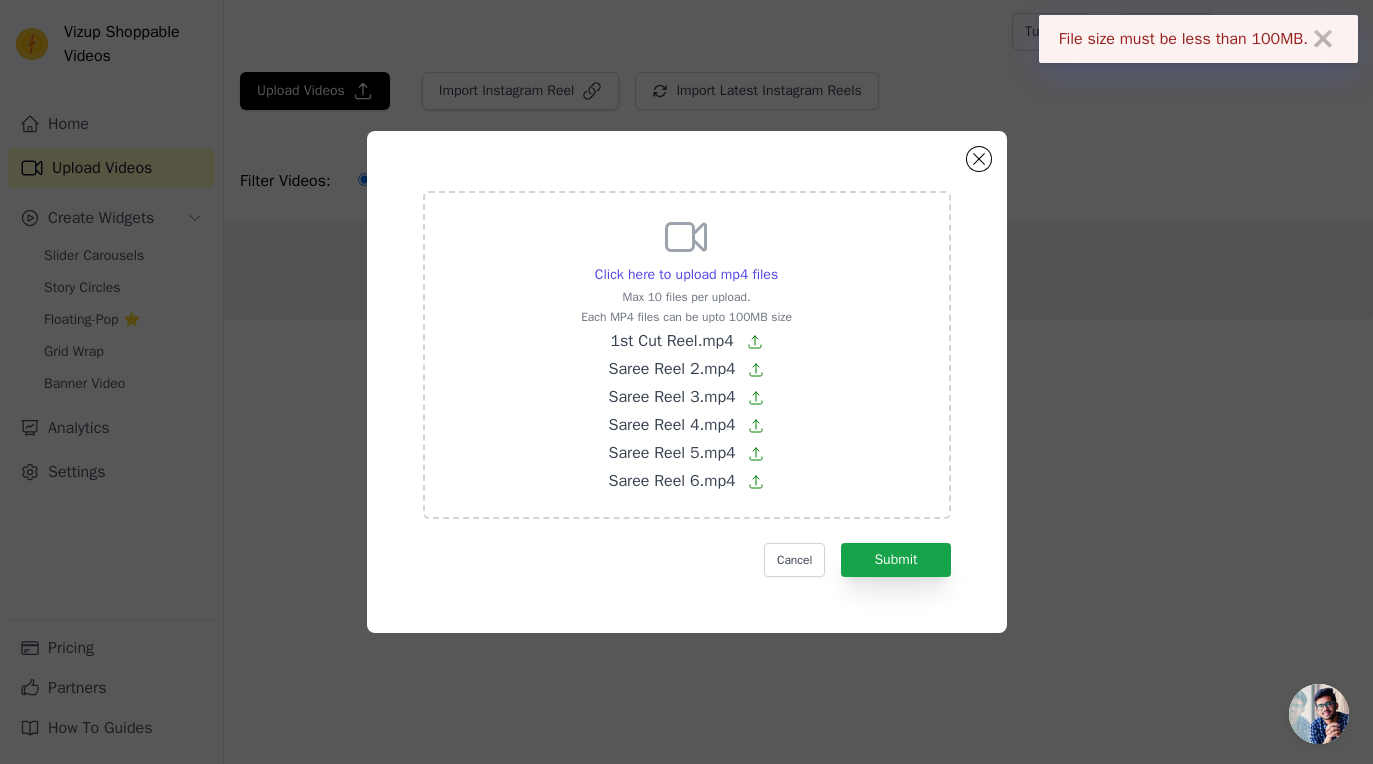 click on "✖" at bounding box center (1323, 39) 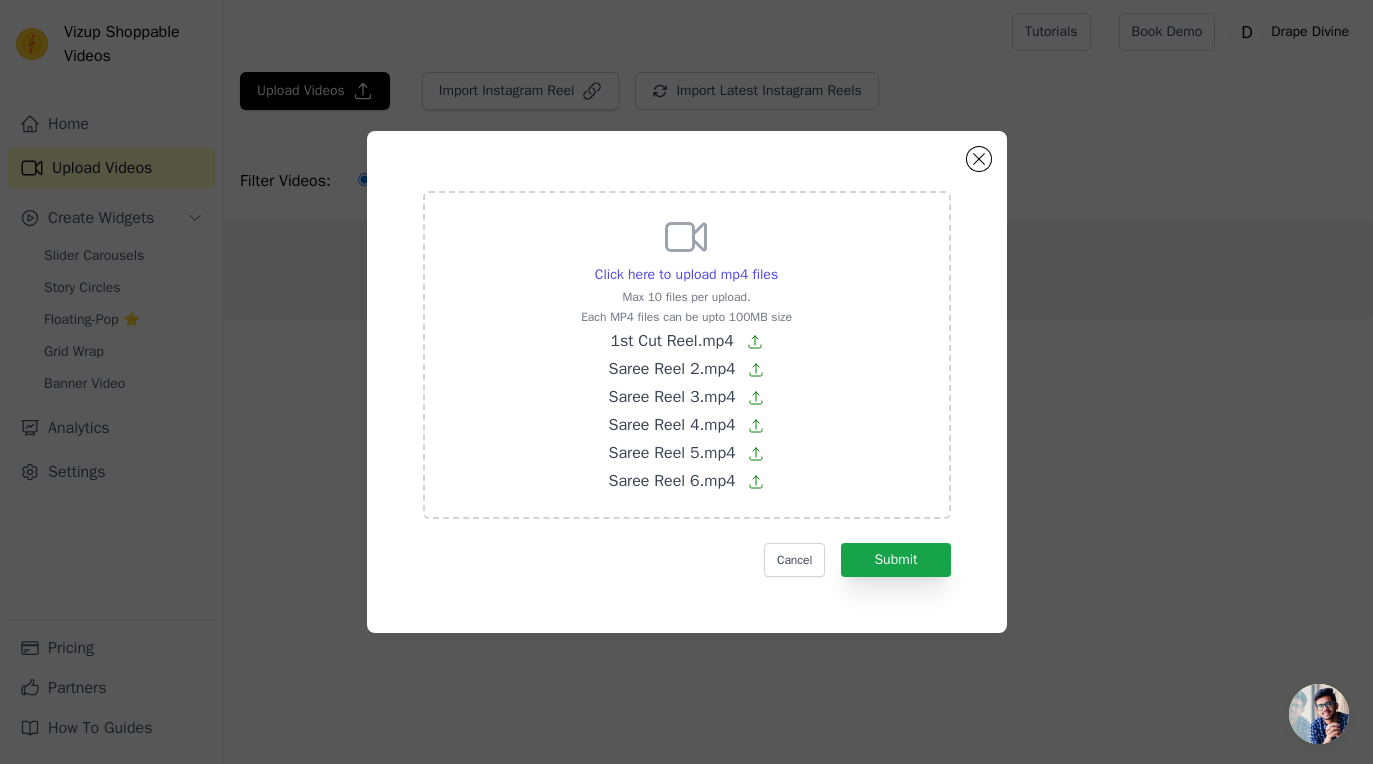 click on "Click here to upload mp4 files     Max 10 files per upload.   Each MP4 files can be upto 100MB size   1st Cut Reel.mp4     Saree Reel 2.mp4     Saree Reel 3.mp4     Saree Reel 4.mp4     Saree Reel 5.mp4     Saree Reel 6.mp4       Cancel   Submit" 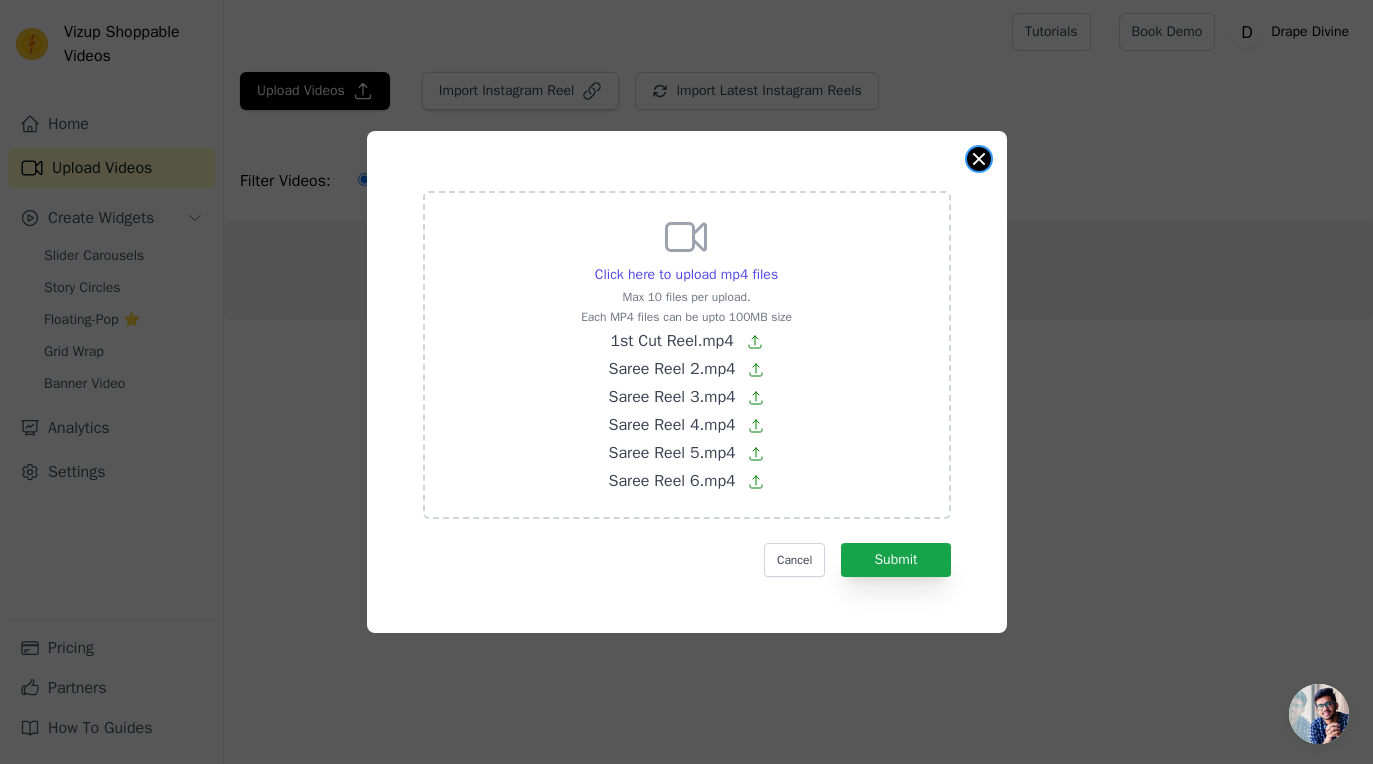click at bounding box center (979, 159) 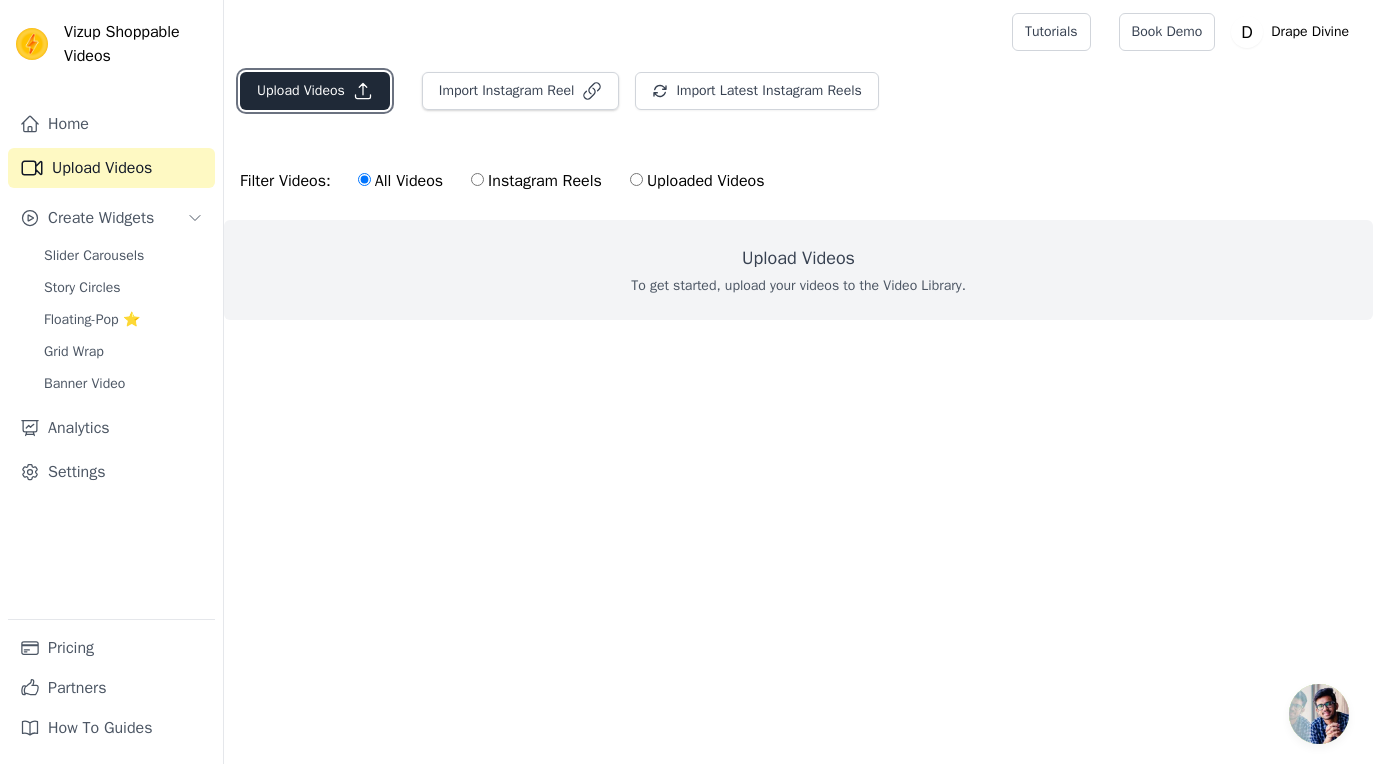 click on "Upload Videos" at bounding box center (315, 91) 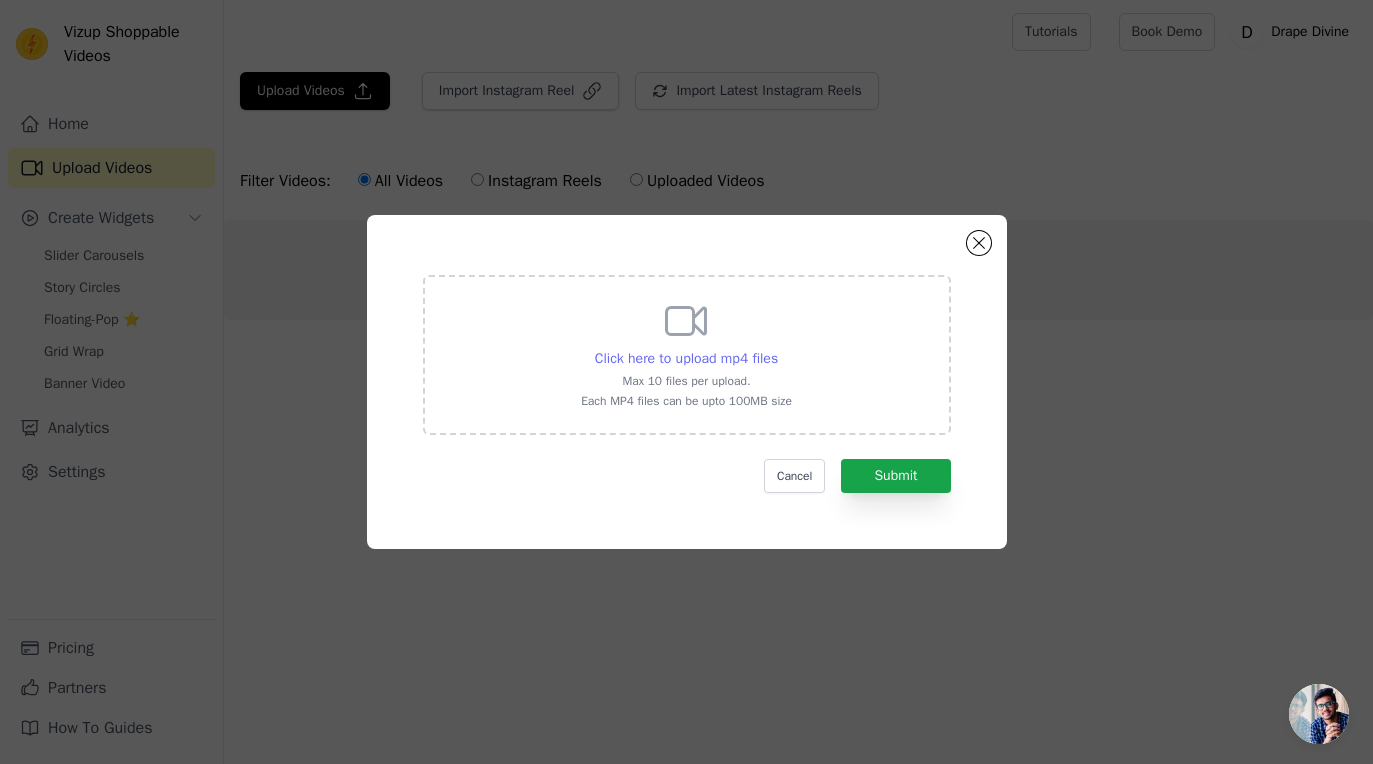 click on "Click here to upload mp4 files" at bounding box center (686, 358) 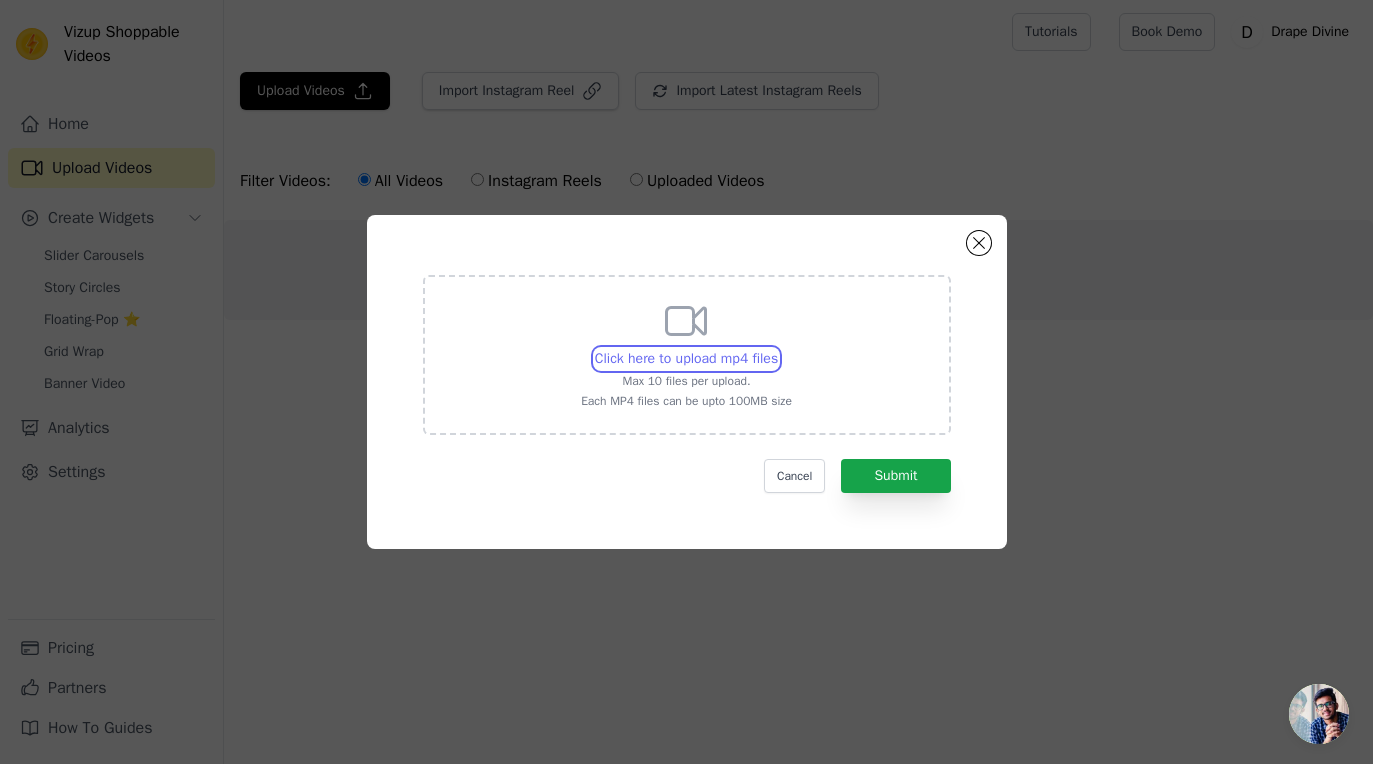 click on "Click here to upload mp4 files     Max 10 files per upload.   Each MP4 files can be upto 100MB size" at bounding box center [777, 348] 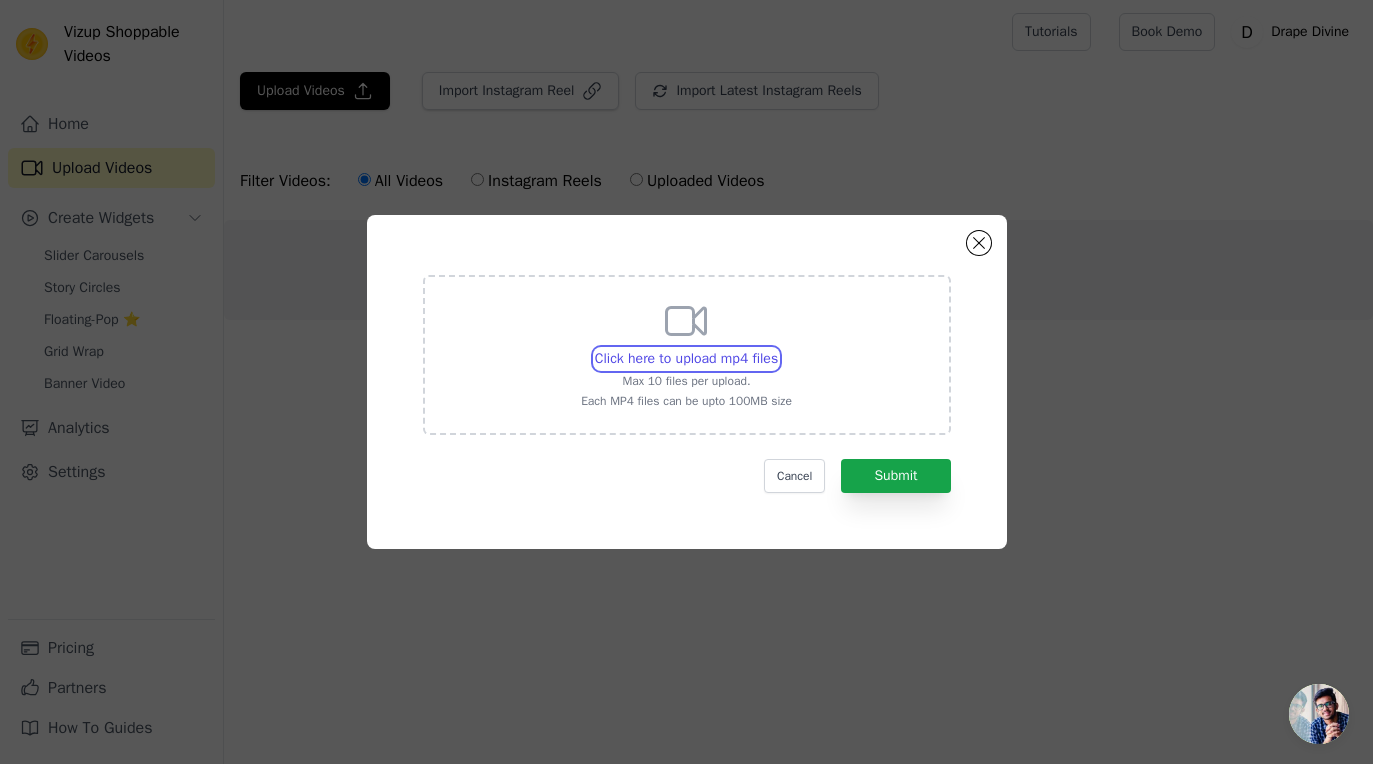 type on "C:\fakepath\1st Cut Reel.mp4" 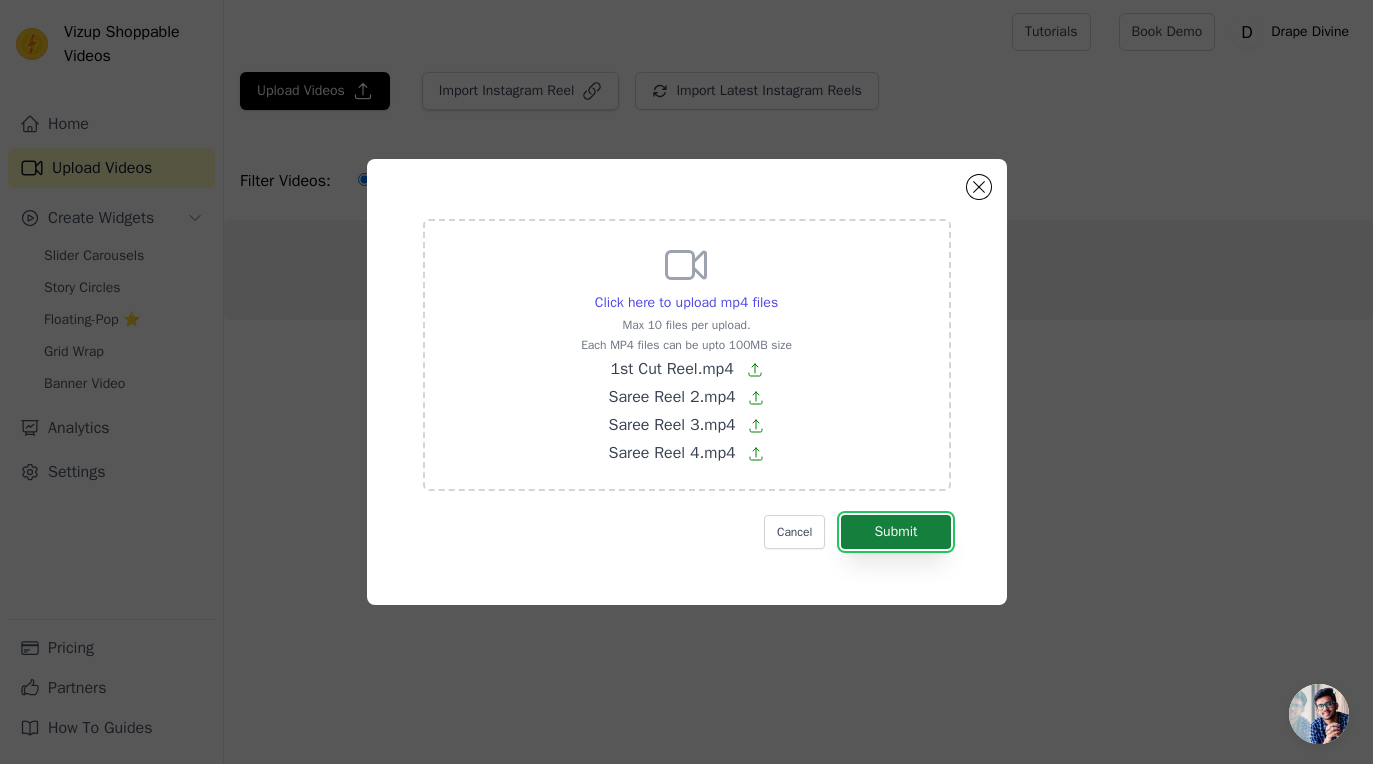 click on "Submit" at bounding box center (895, 532) 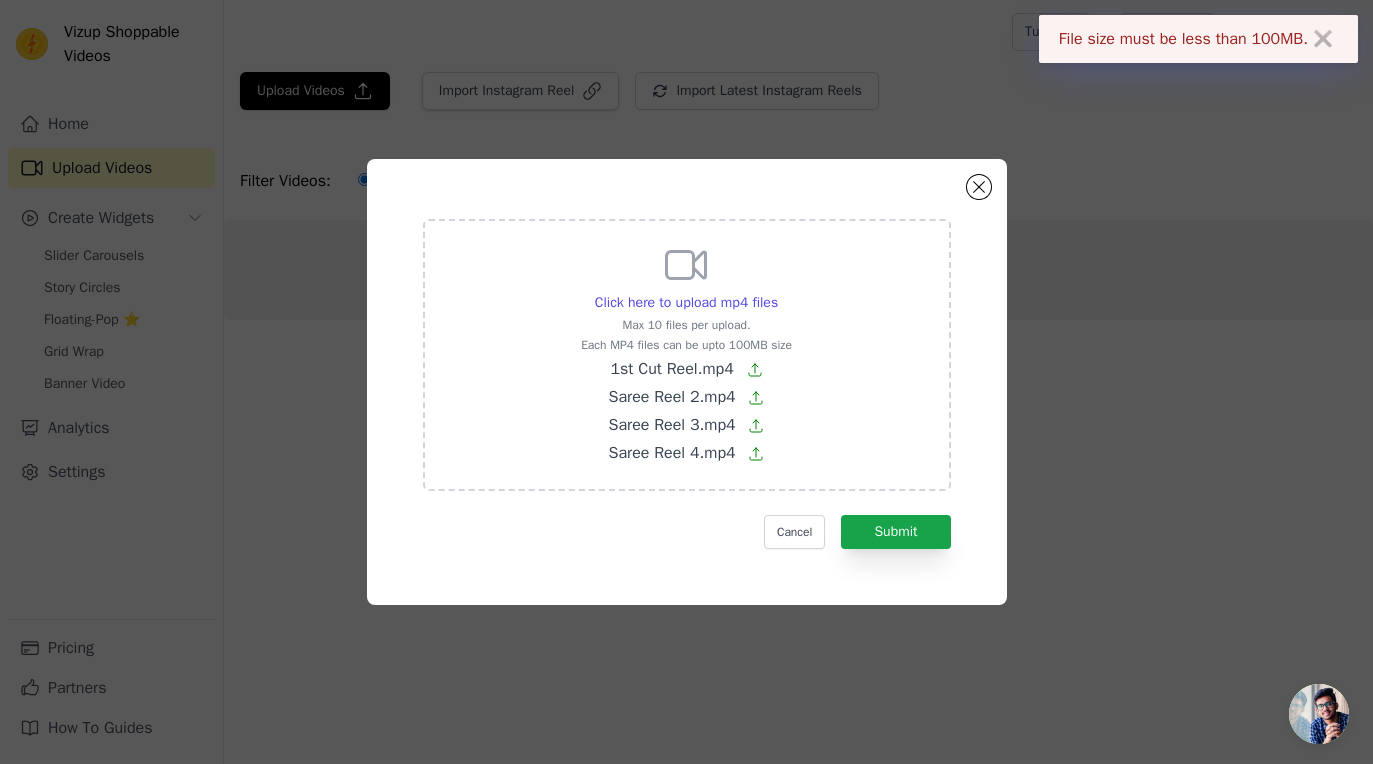 click on "✖" at bounding box center [1323, 39] 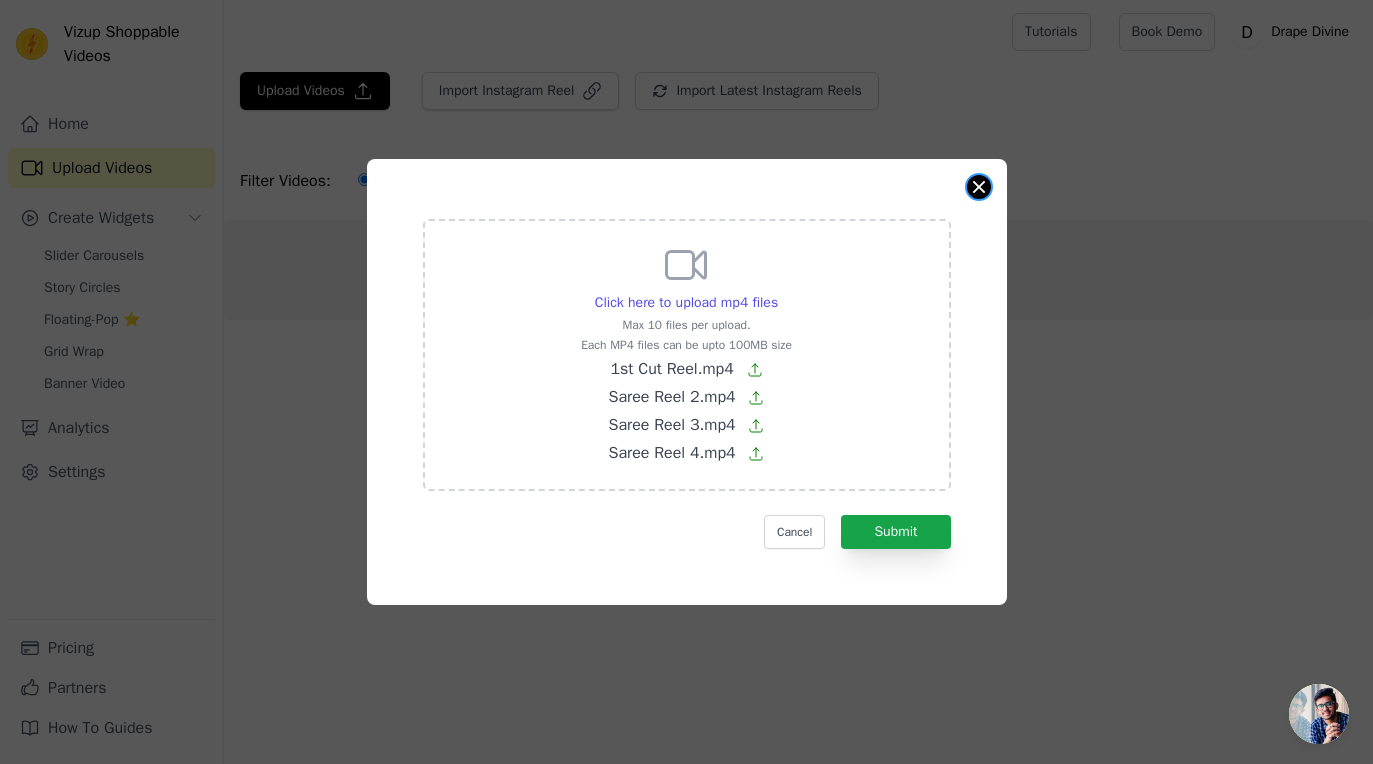 click at bounding box center (979, 187) 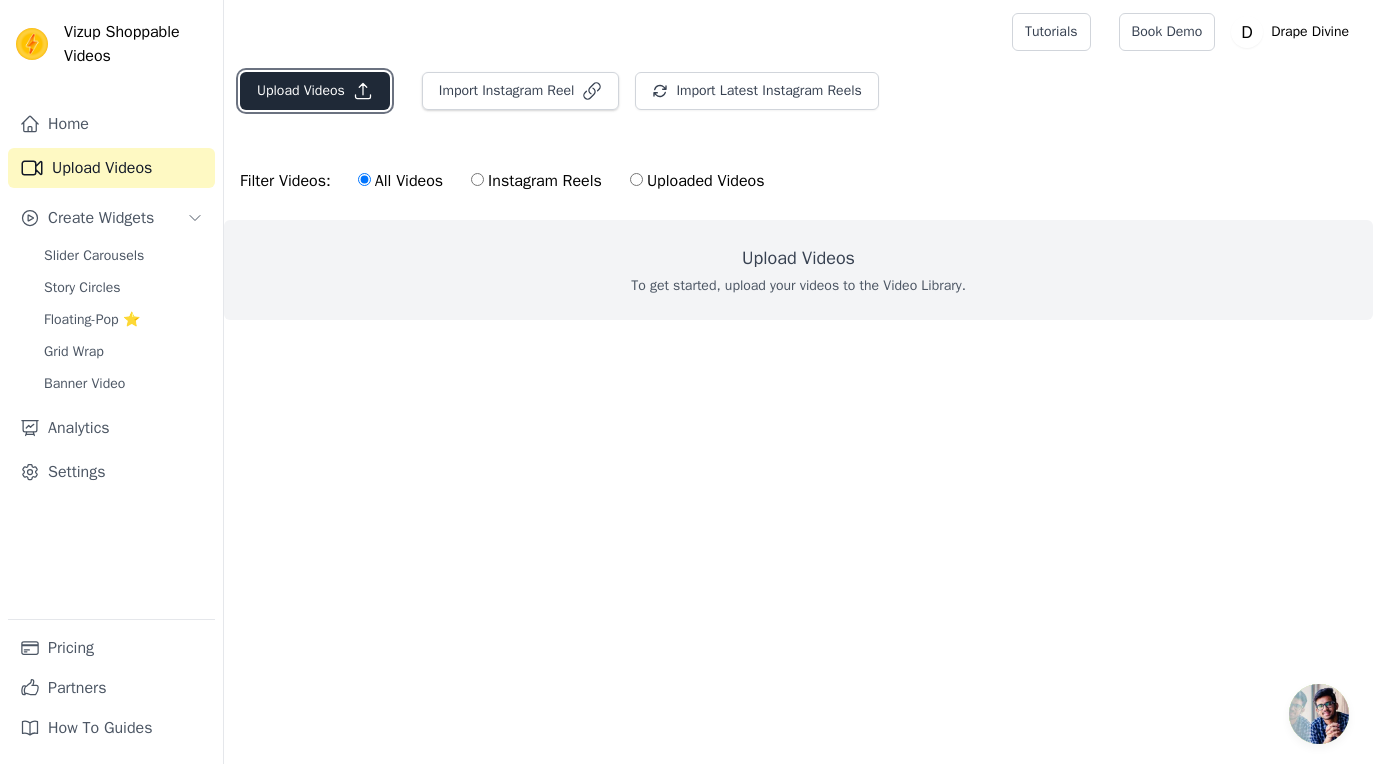 click on "Upload Videos" at bounding box center [315, 91] 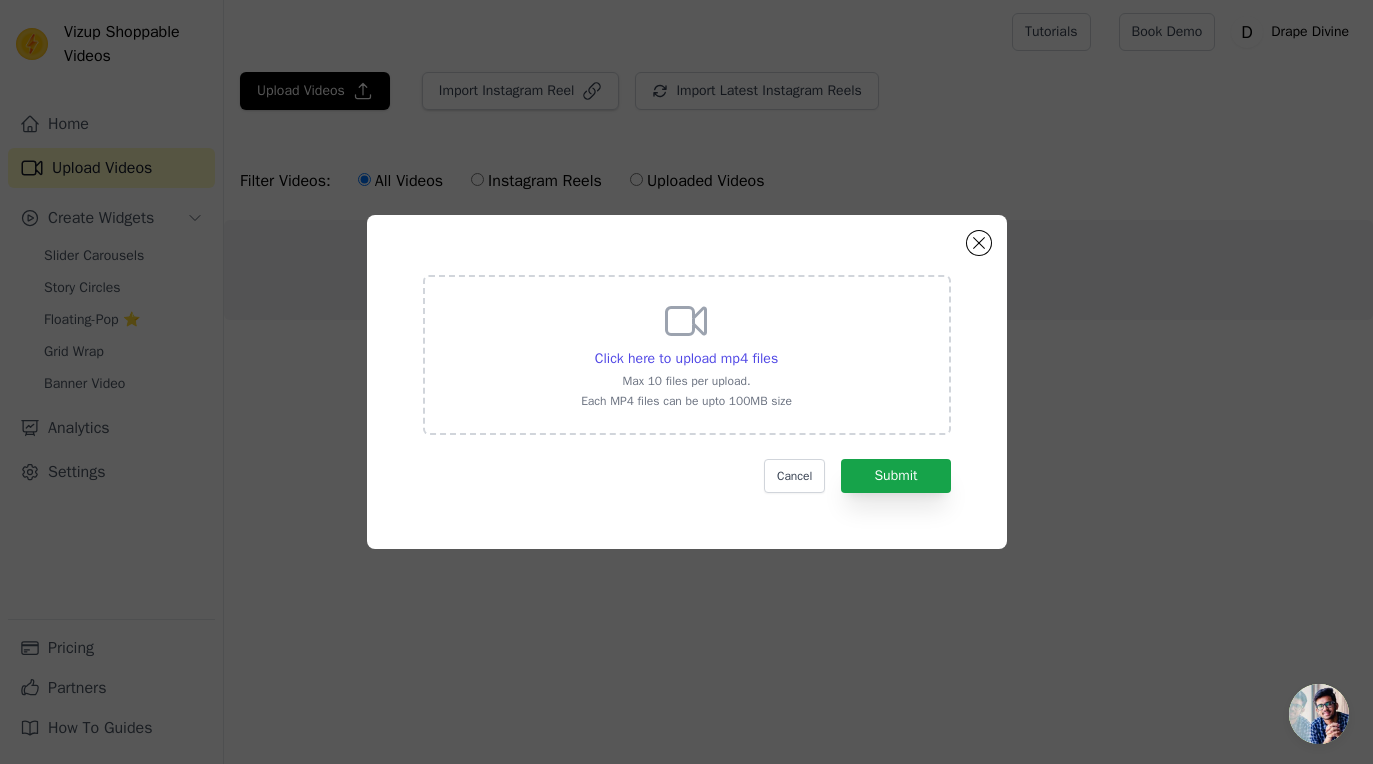 click on "Click here to upload mp4 files     Max 10 files per upload.   Each MP4 files can be upto 100MB size" at bounding box center (686, 353) 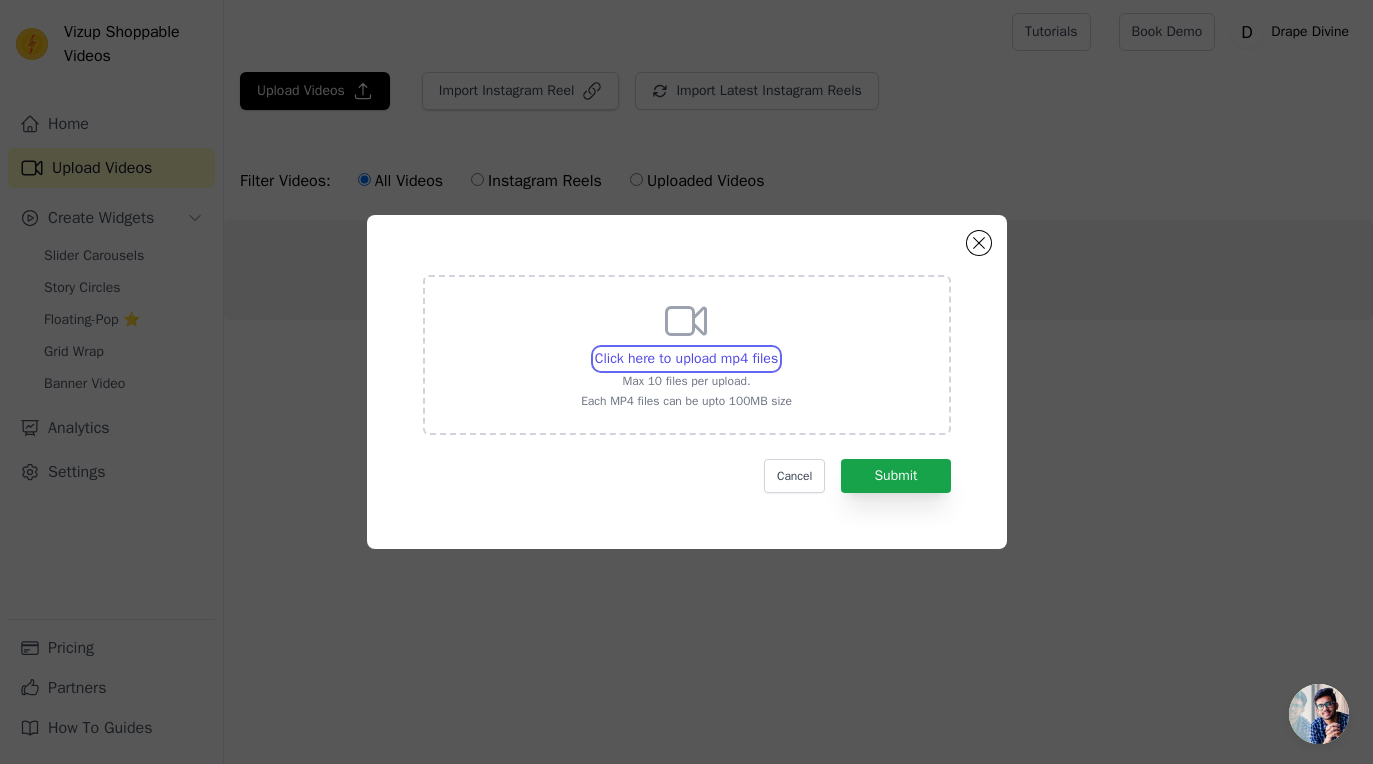 click on "Click here to upload mp4 files     Max 10 files per upload.   Each MP4 files can be upto 100MB size" at bounding box center [777, 348] 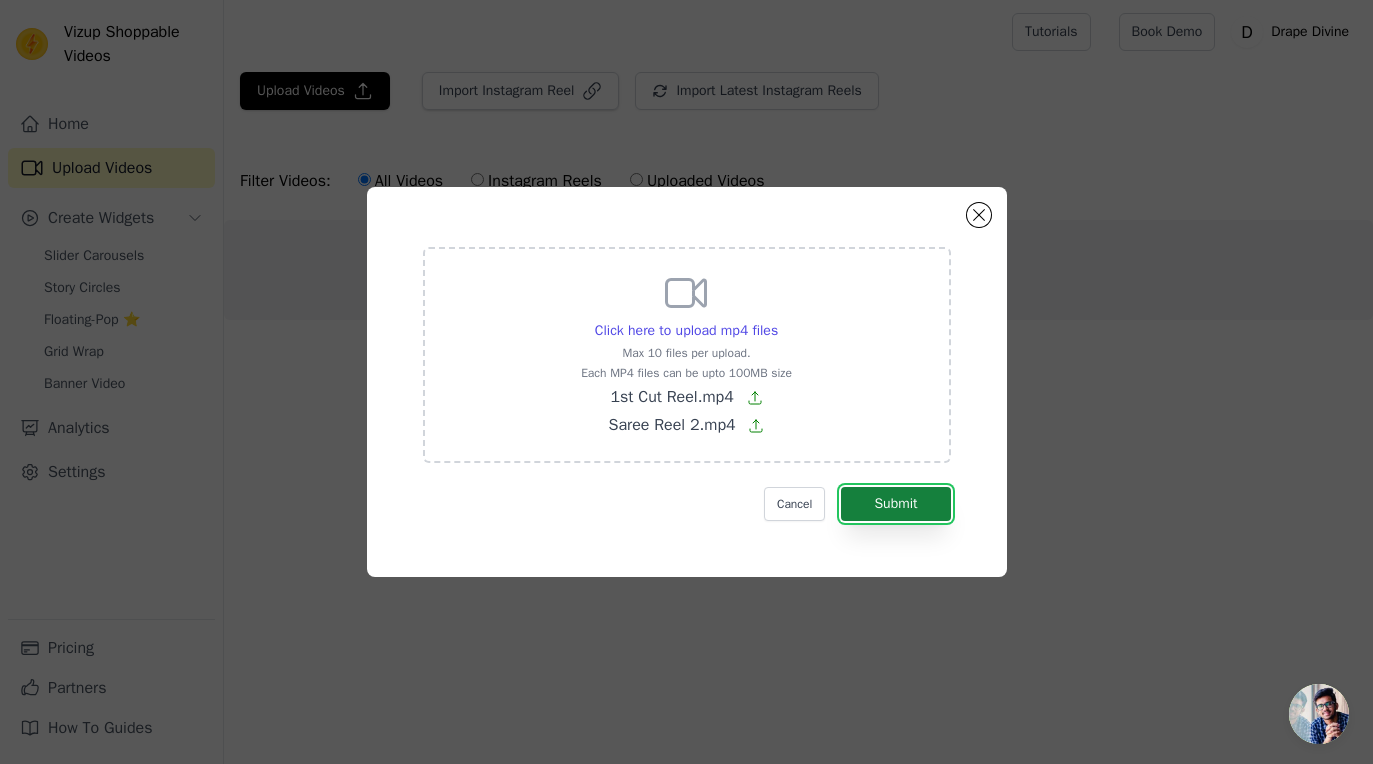click on "Submit" at bounding box center [895, 504] 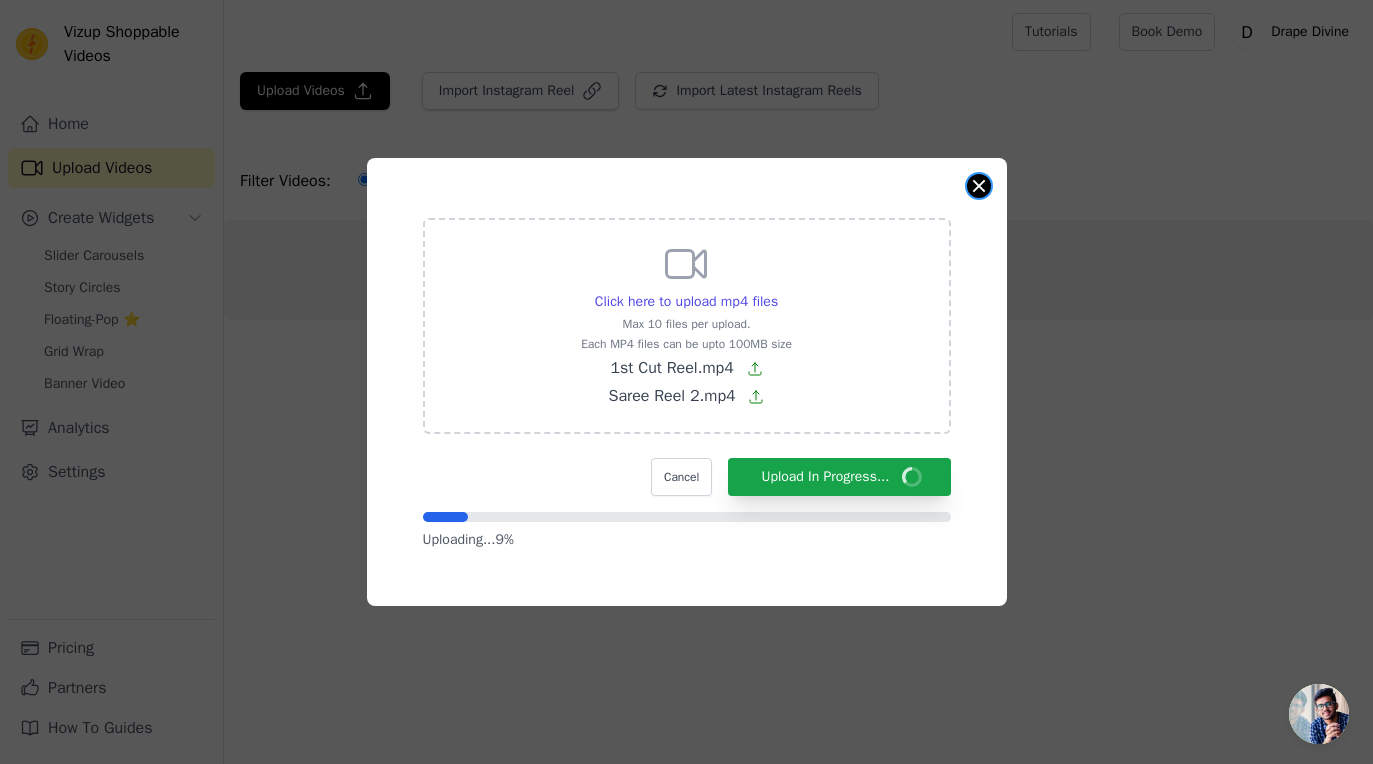 click at bounding box center [979, 186] 